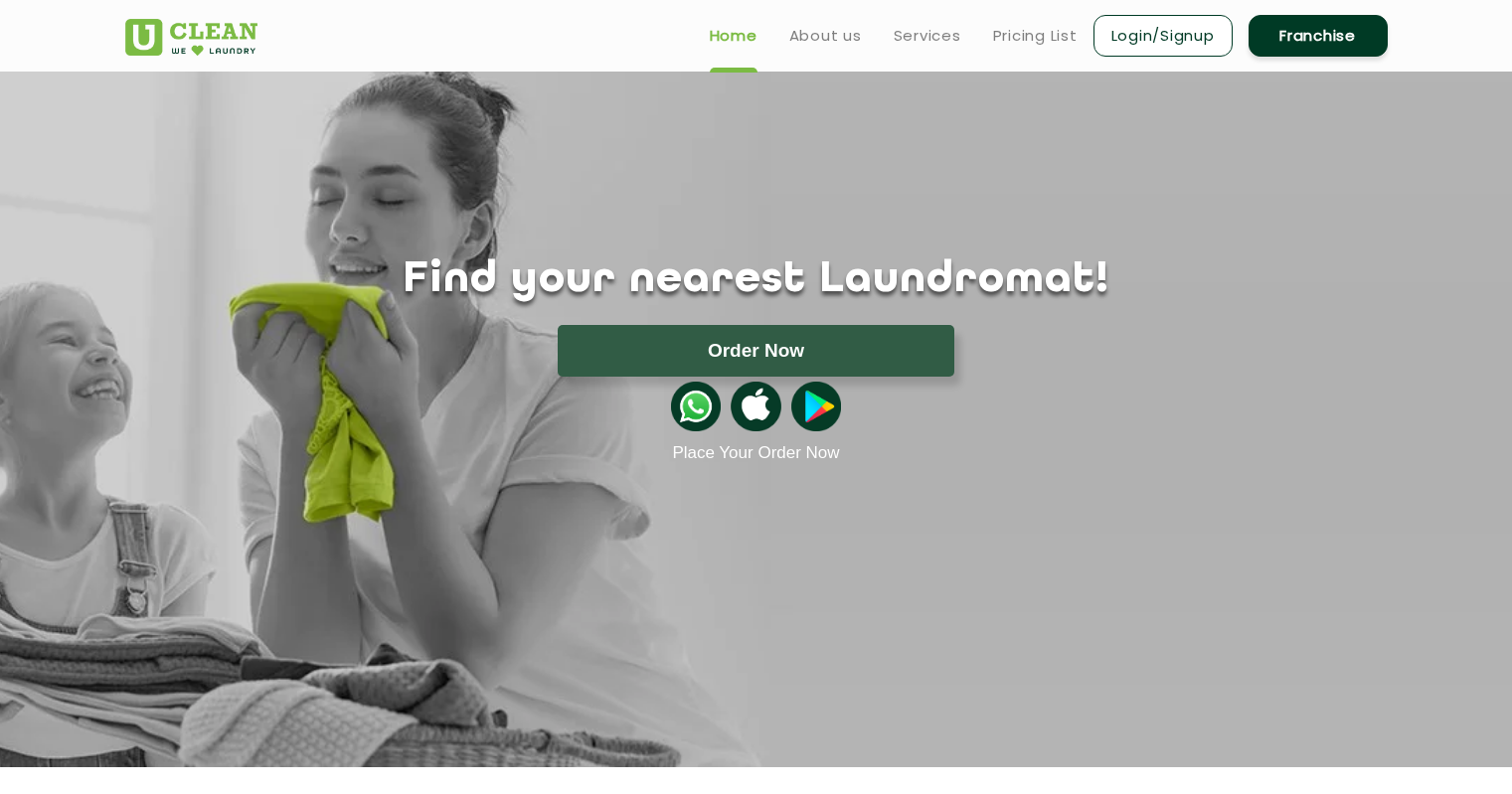 scroll, scrollTop: 0, scrollLeft: 0, axis: both 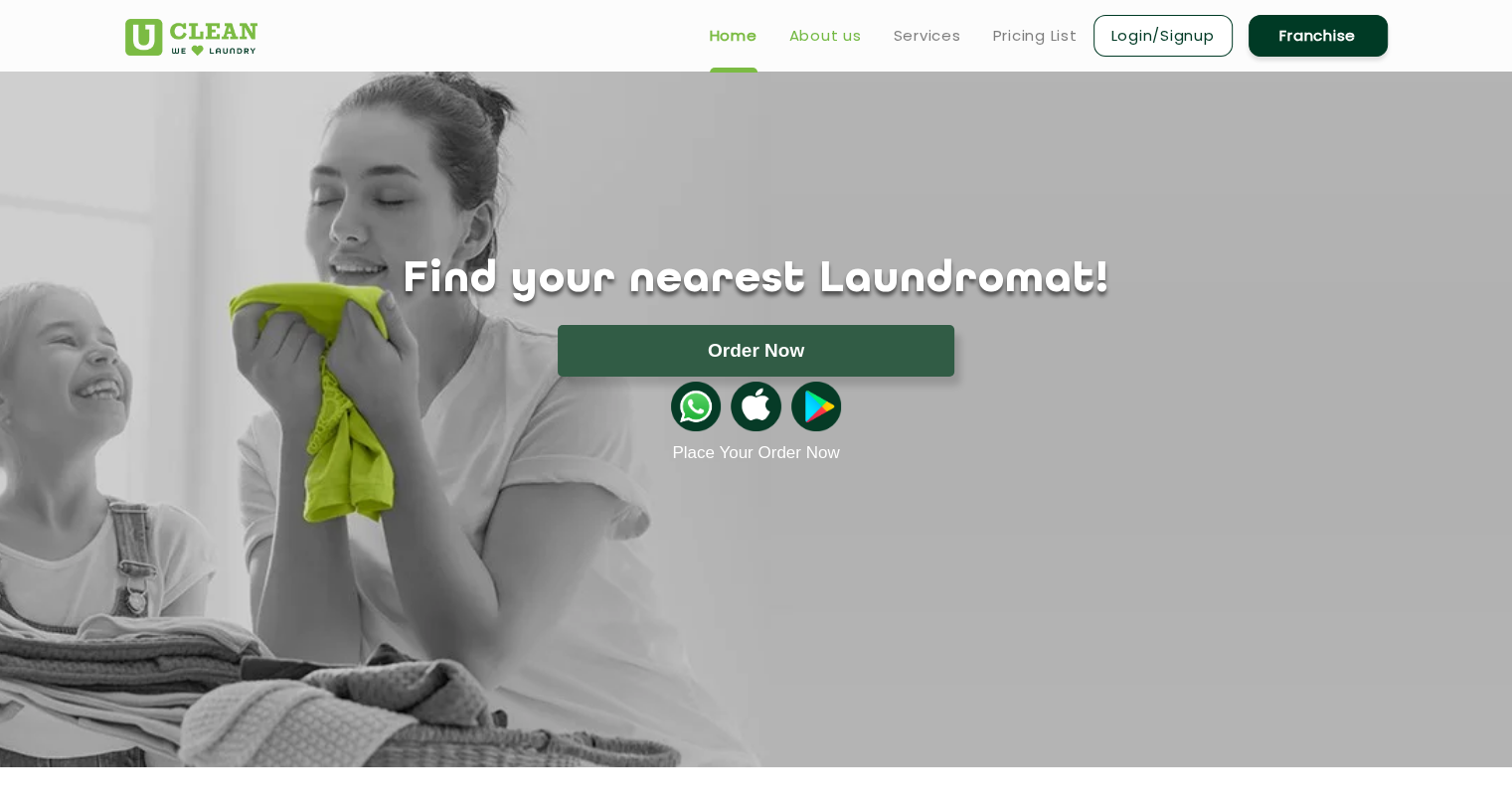 click on "About us" at bounding box center [825, 36] 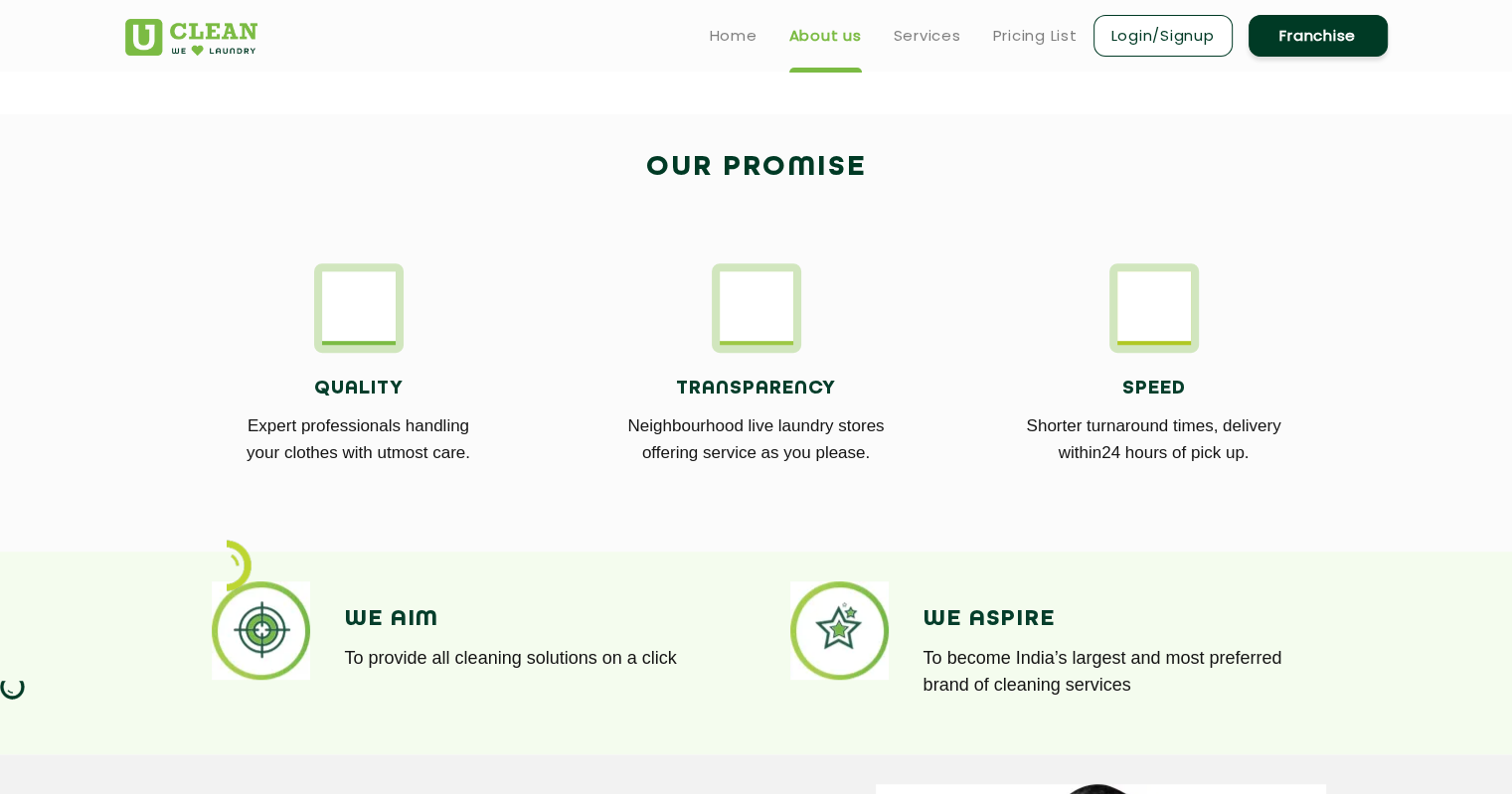 scroll, scrollTop: 696, scrollLeft: 0, axis: vertical 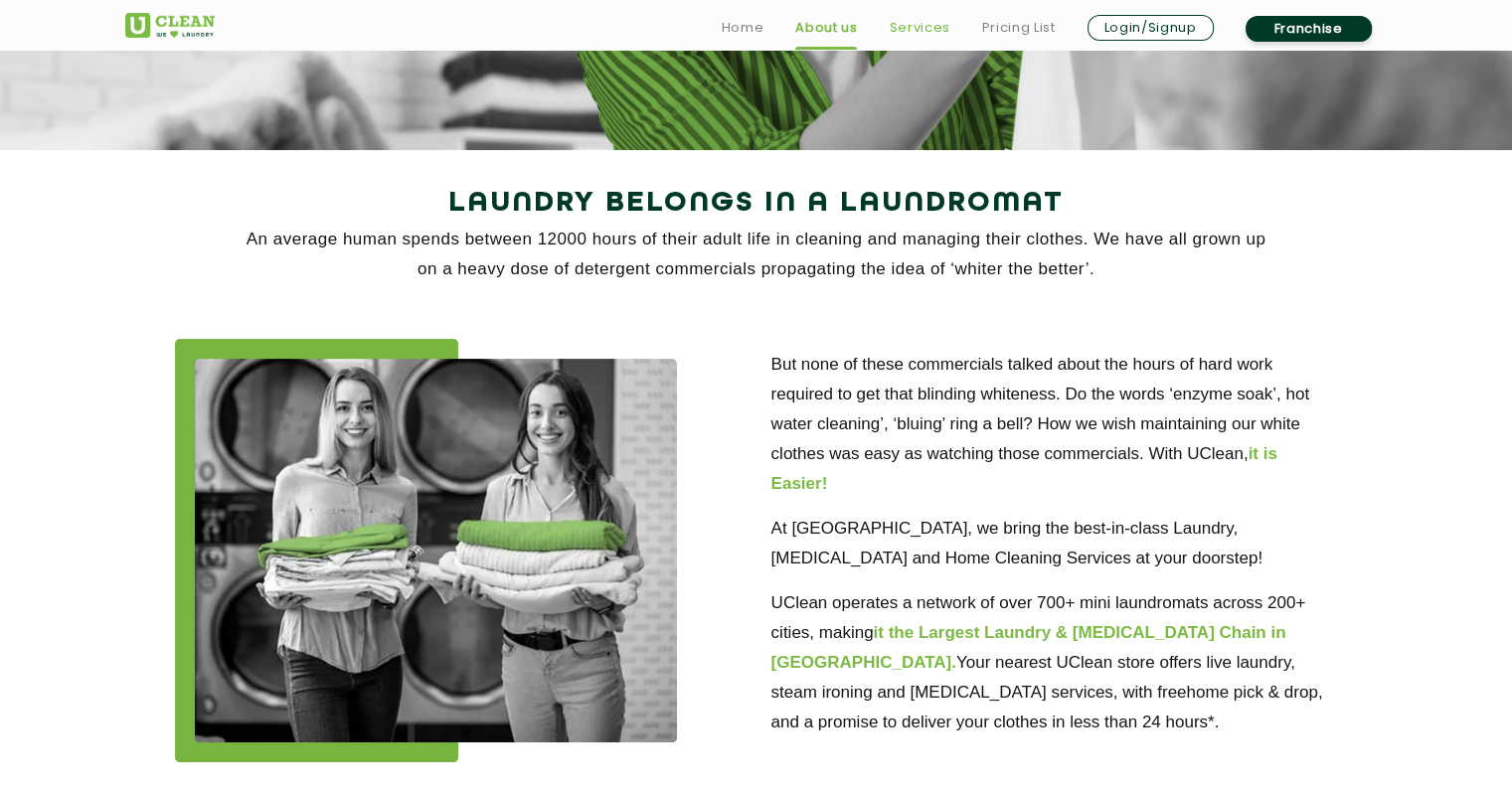 click on "Services" at bounding box center [919, 28] 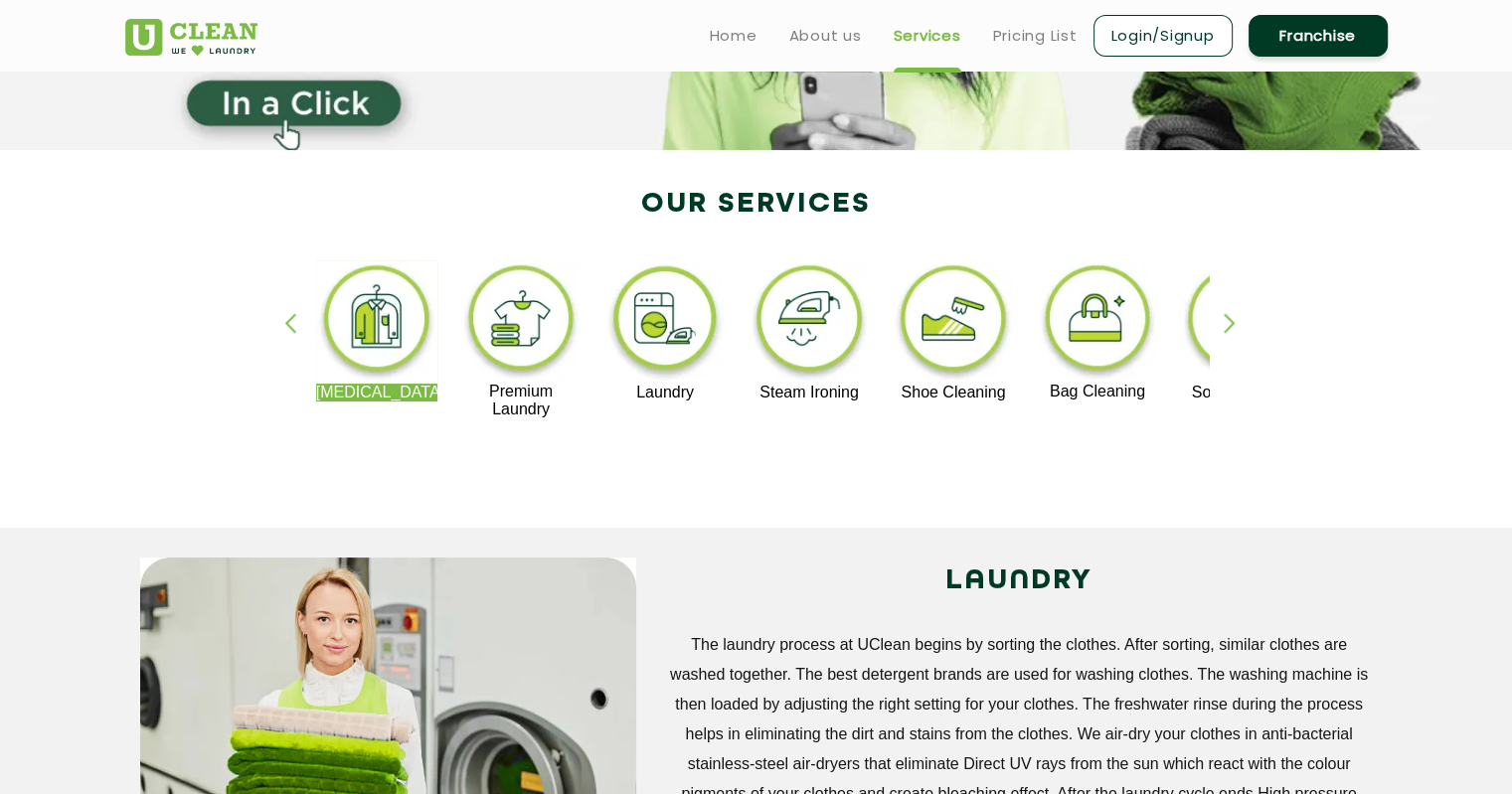 scroll, scrollTop: 0, scrollLeft: 0, axis: both 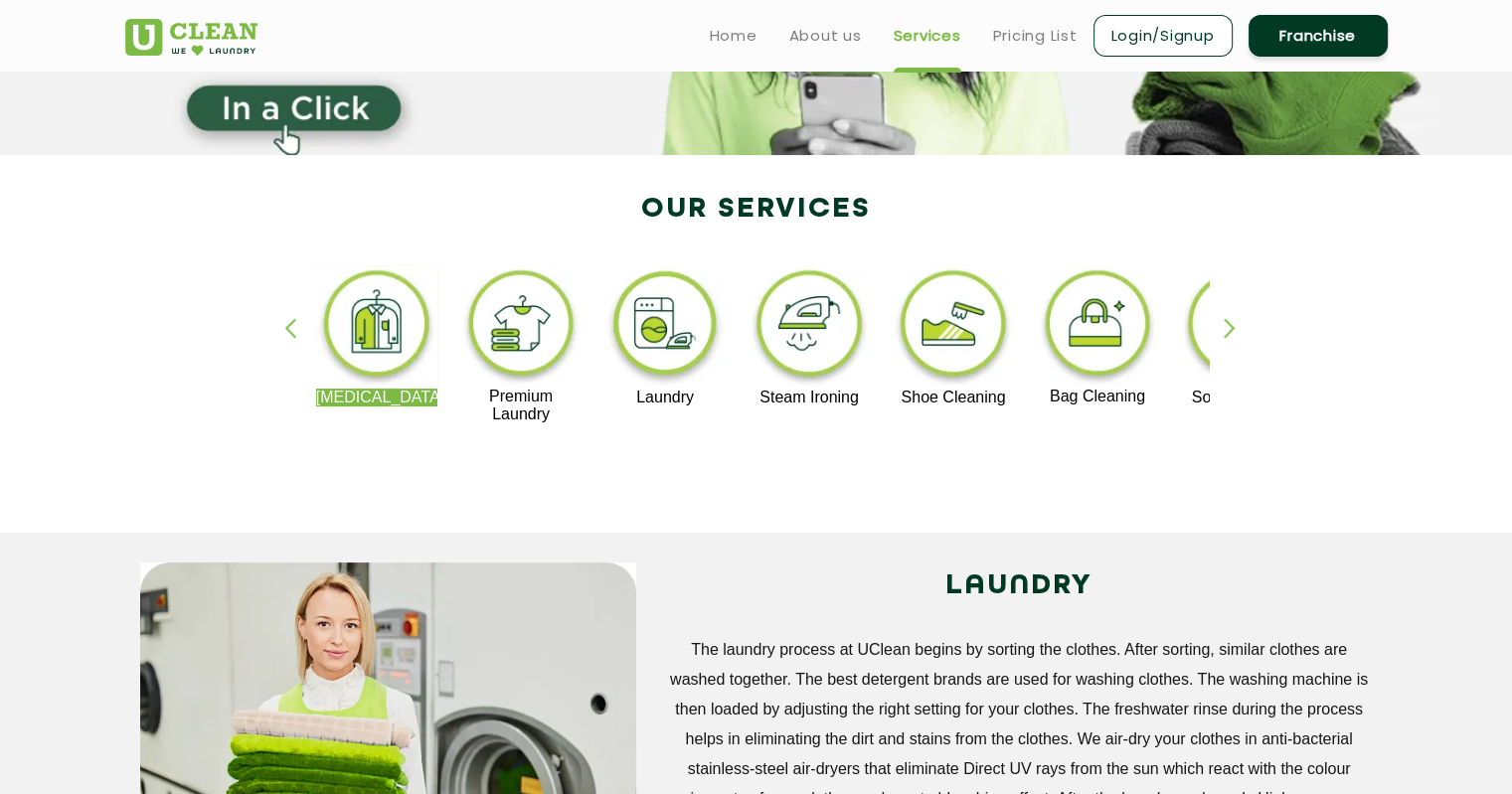 click at bounding box center [521, 326] 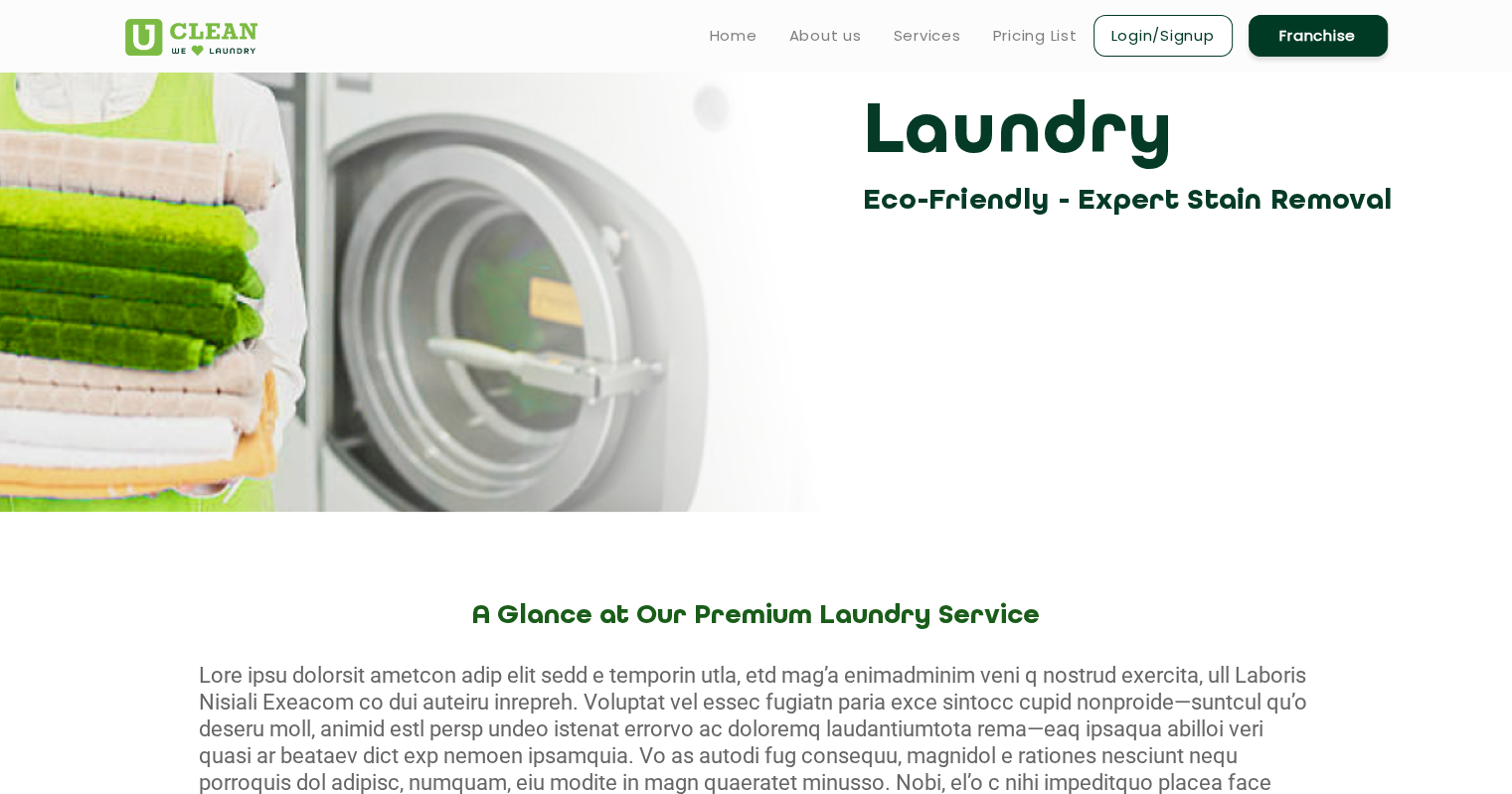 scroll, scrollTop: 0, scrollLeft: 0, axis: both 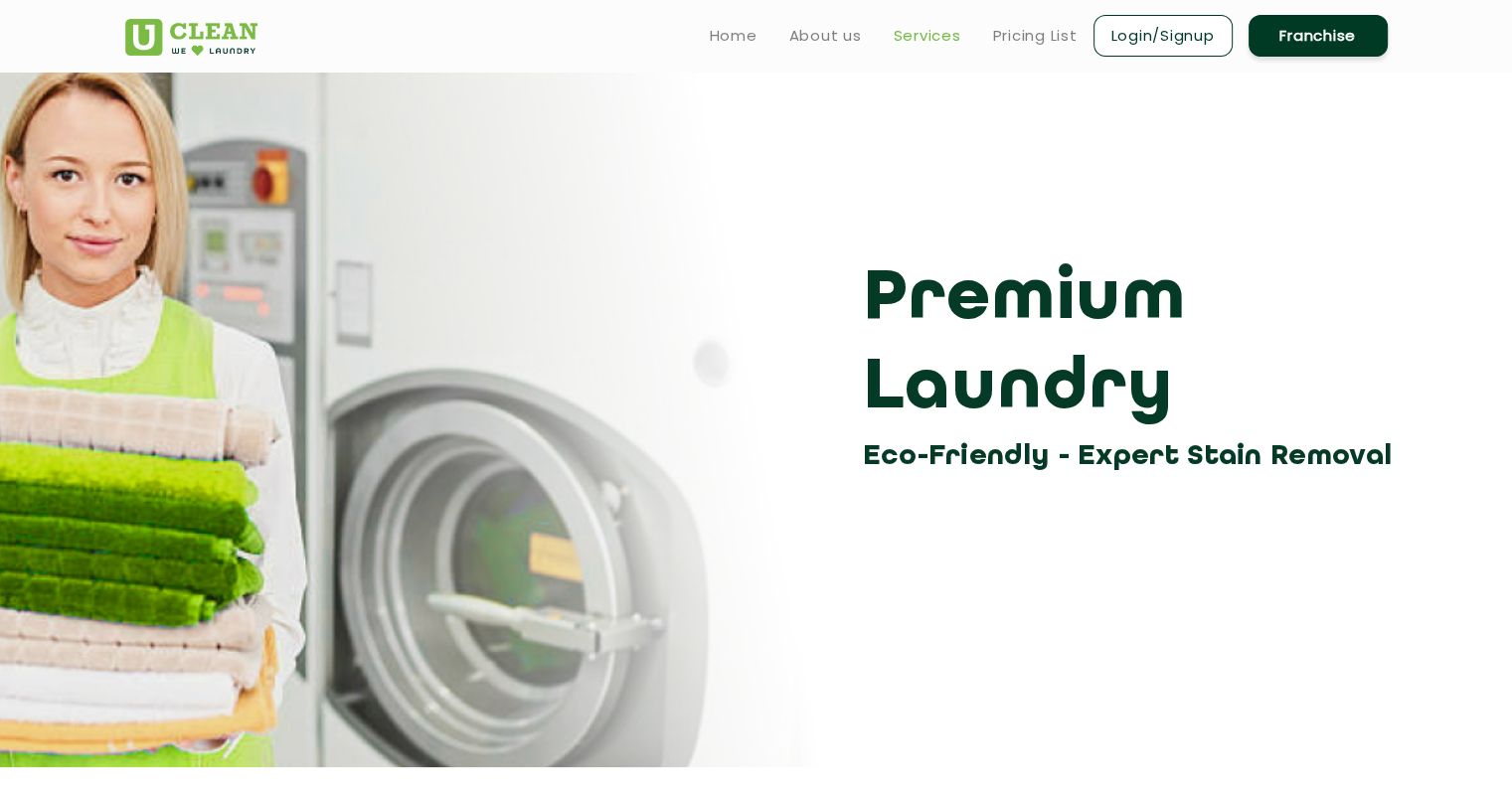 click on "Services" at bounding box center (927, 36) 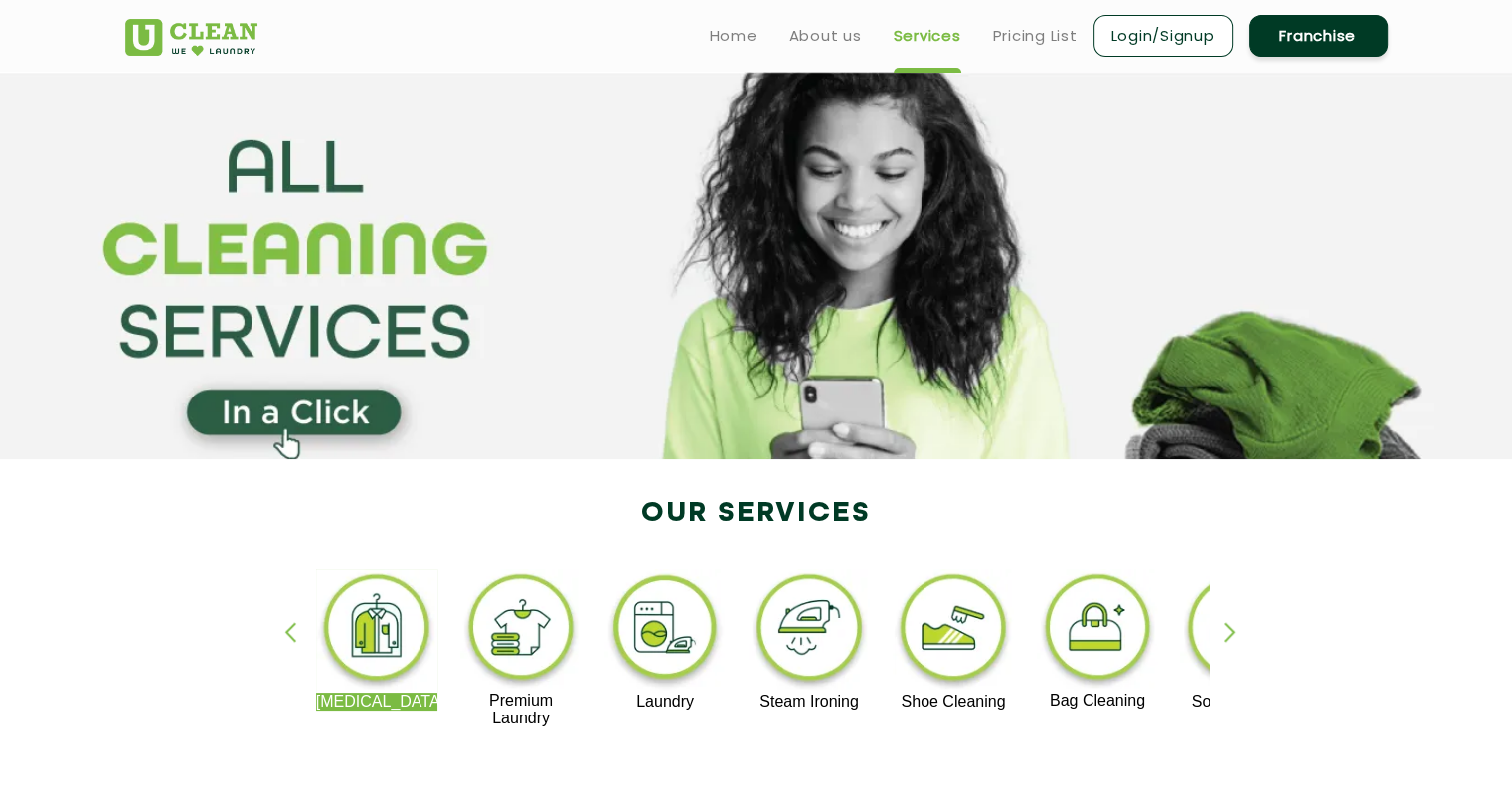 click on "Dry Cleaning Premium Laundry Laundry Steam Ironing Shoe Cleaning Bag Cleaning Sofa Cleaning Carpet Cleaning" 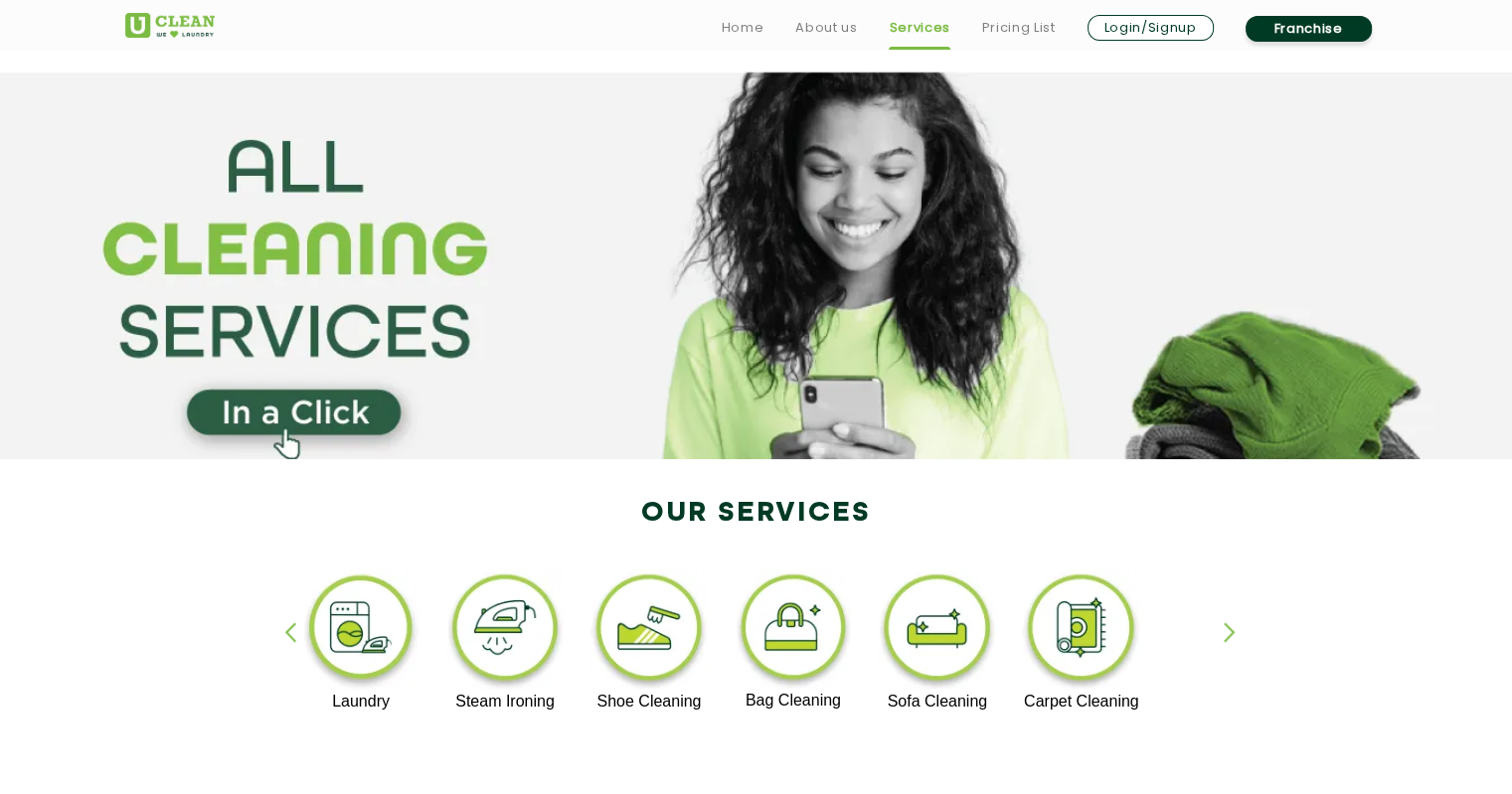 scroll, scrollTop: 1047, scrollLeft: 0, axis: vertical 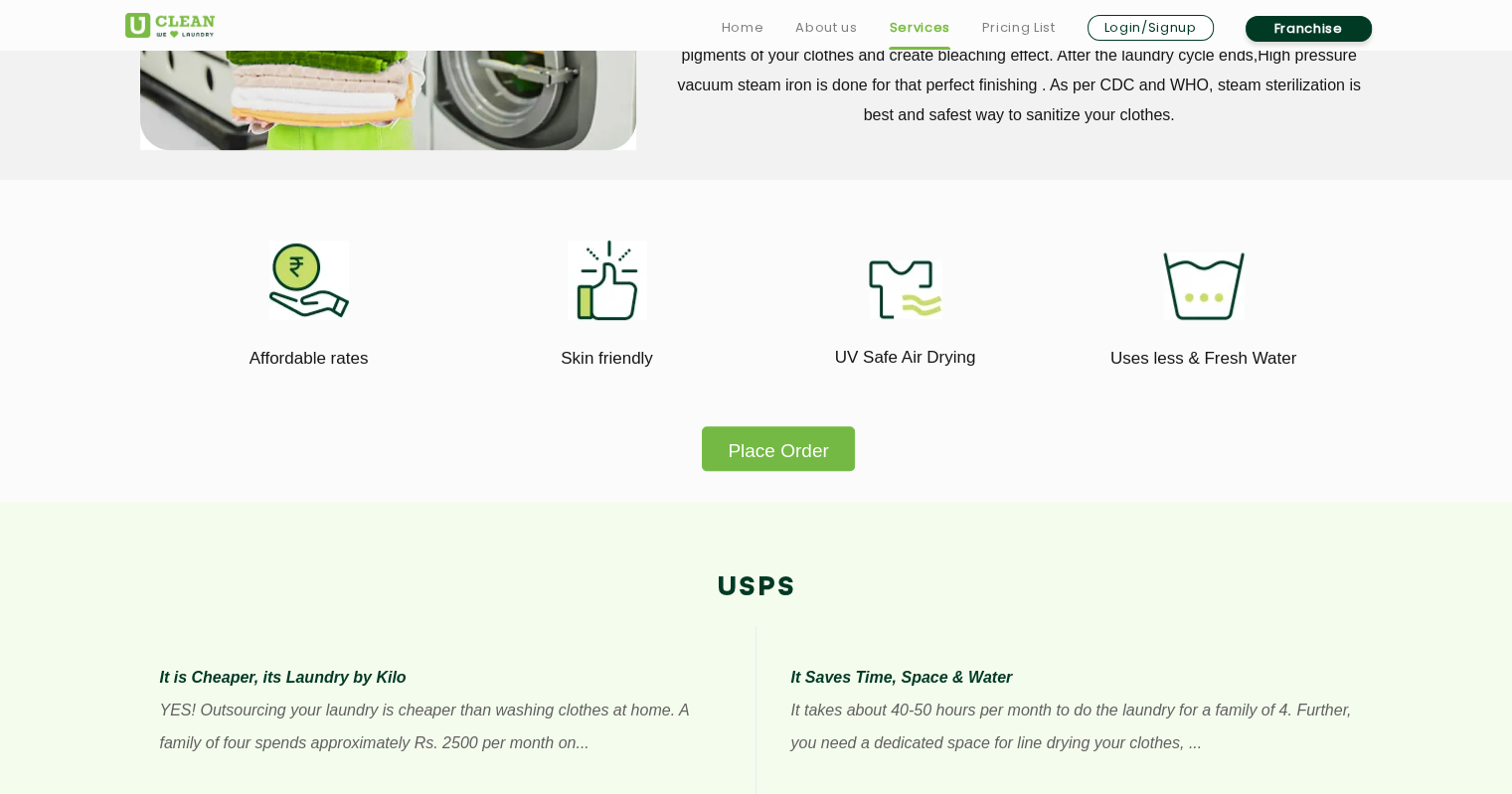 click on "Place Order" 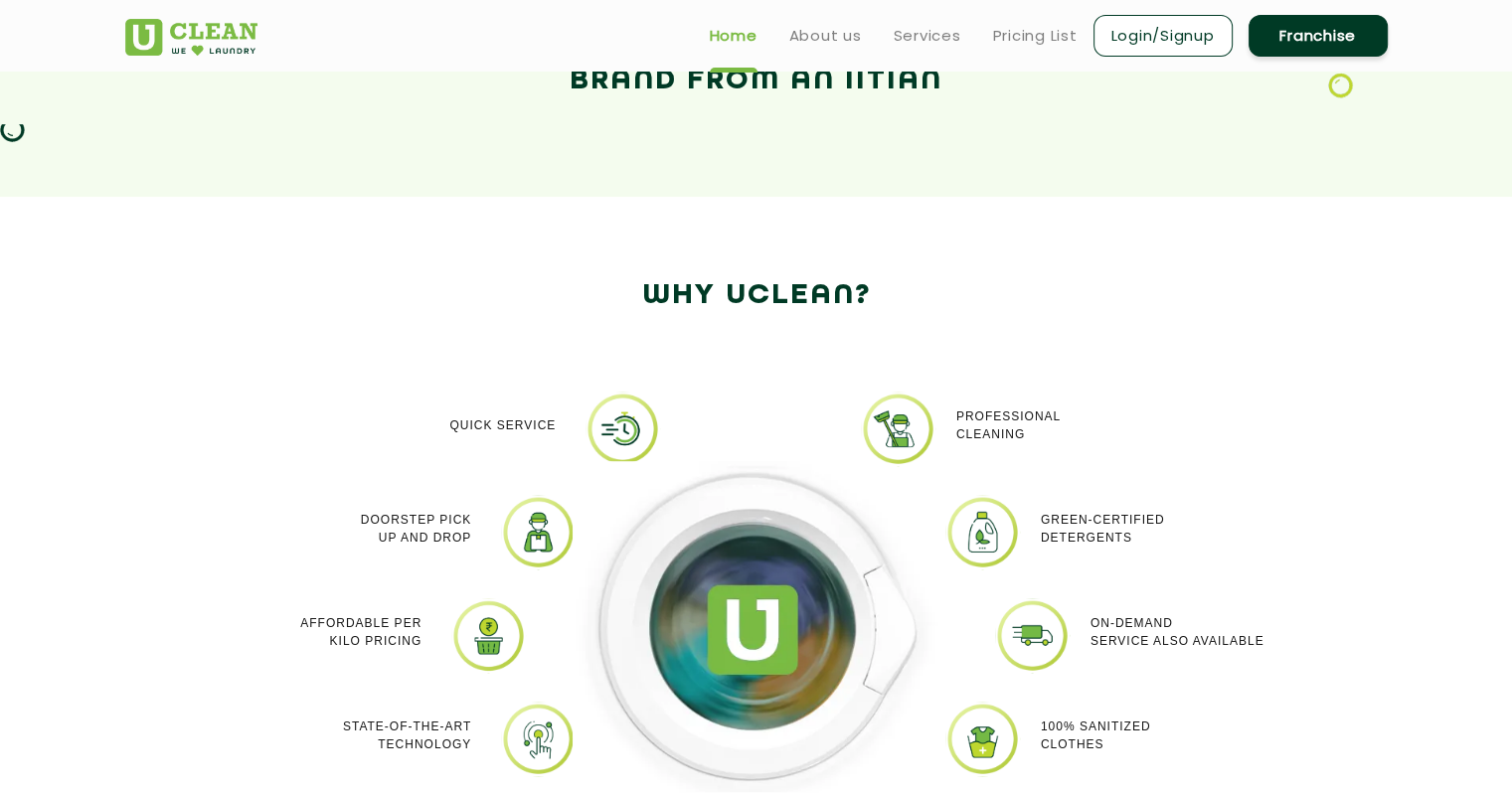 scroll, scrollTop: 0, scrollLeft: 0, axis: both 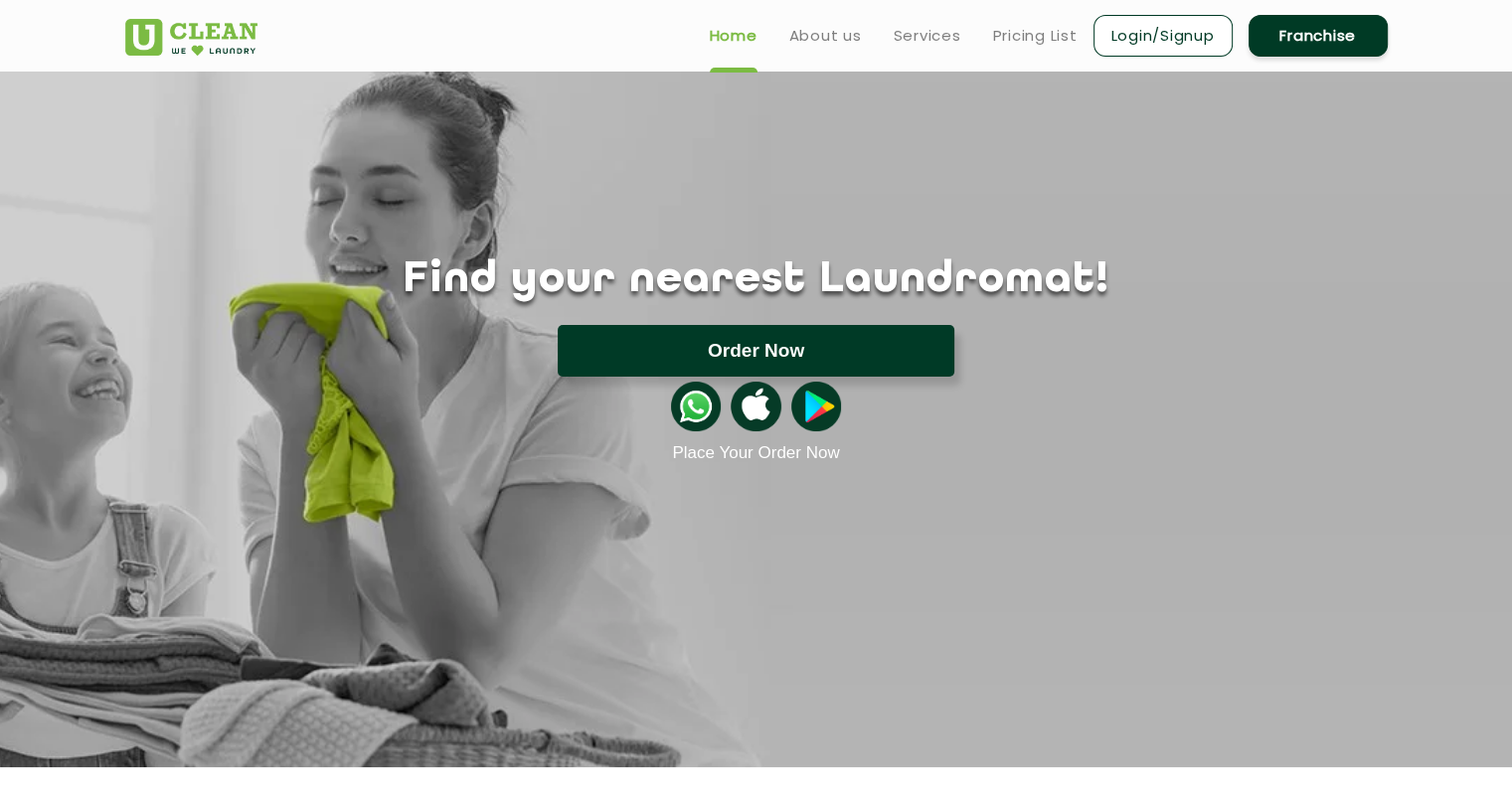 click on "Order Now" 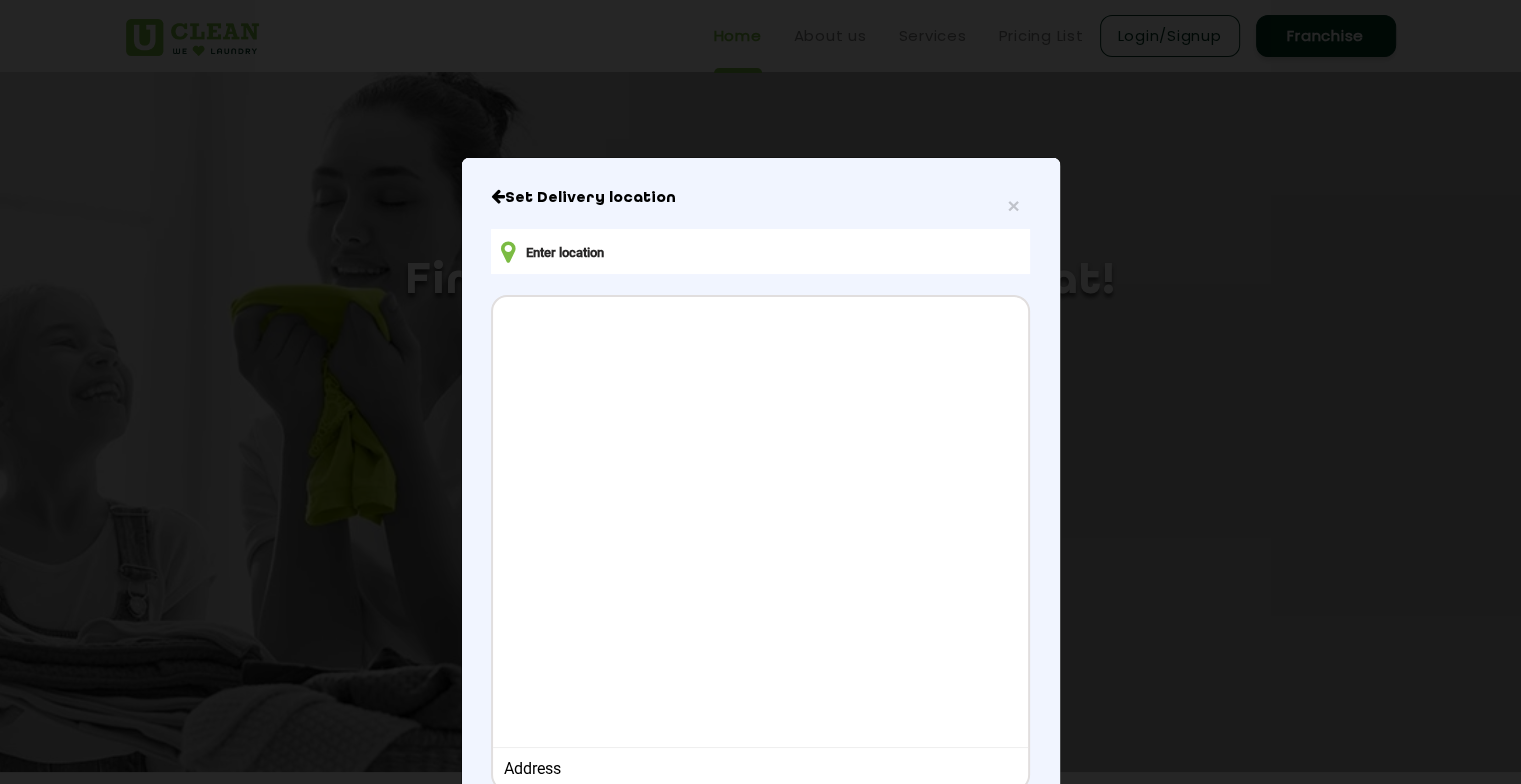 click at bounding box center [760, 251] 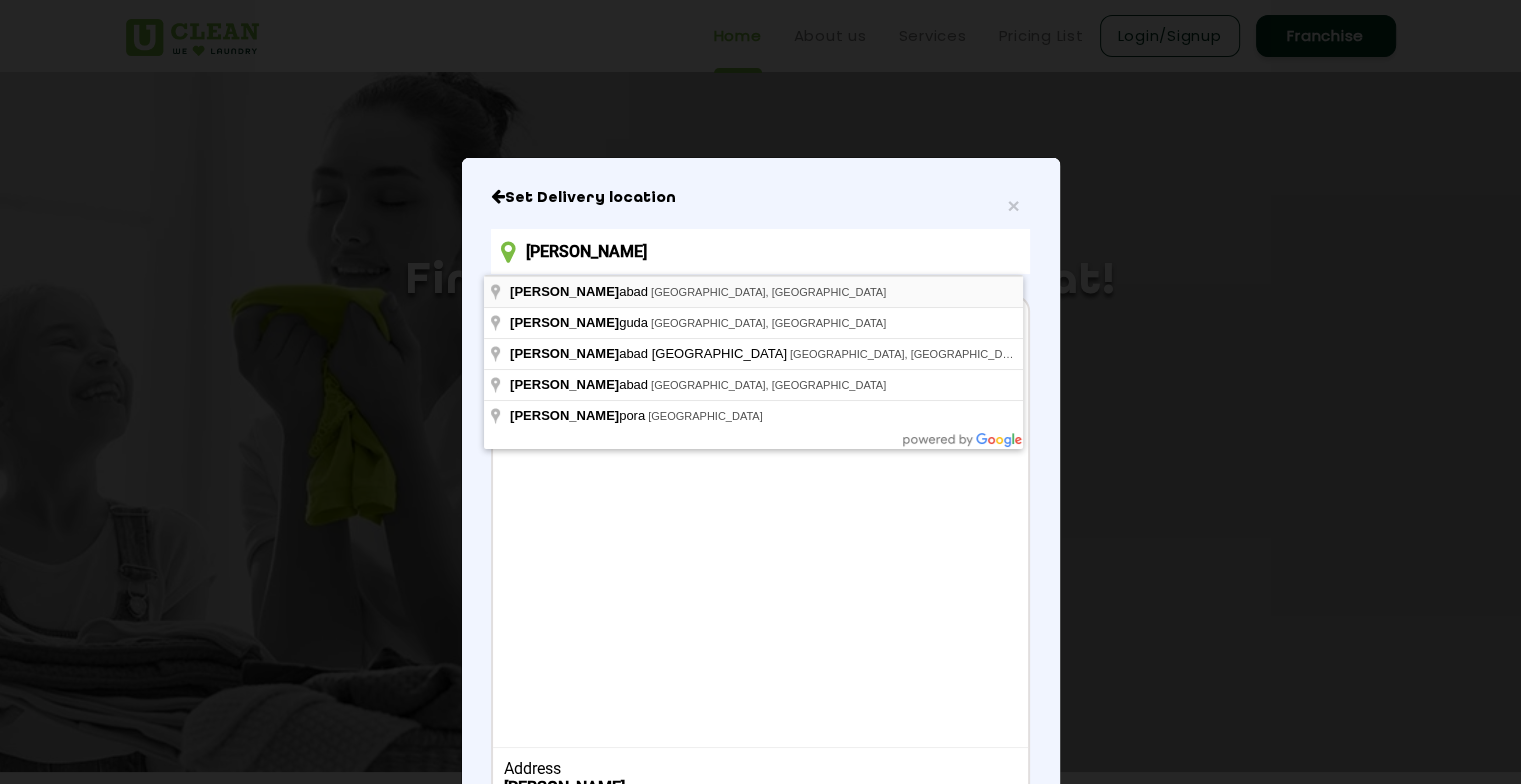type on "hyder" 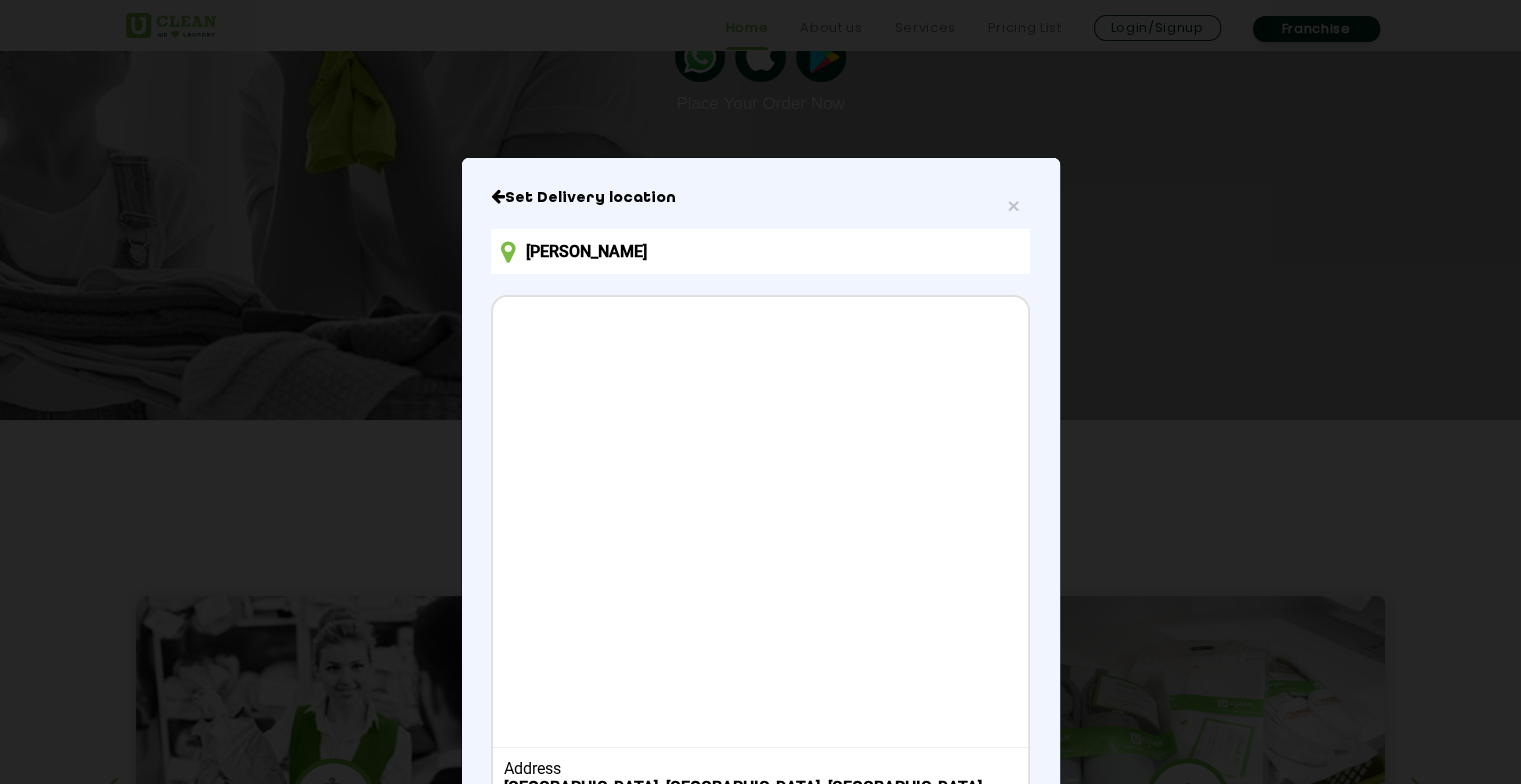 scroll, scrollTop: 362, scrollLeft: 0, axis: vertical 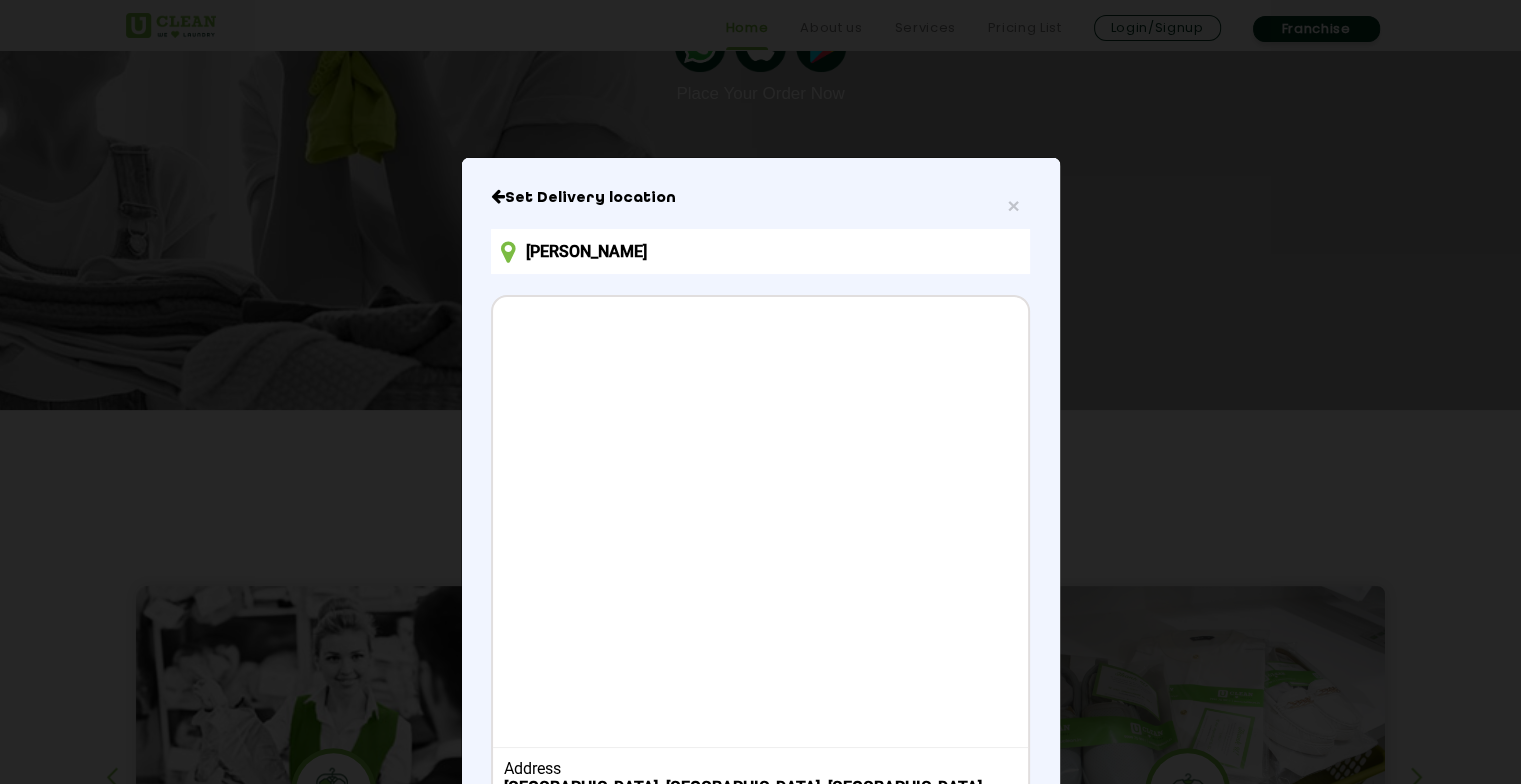 click on "×  Set Delivery location  hyder  Address  Hyderabad, Telangana, India CONFIRM LOCATION" at bounding box center (761, 535) 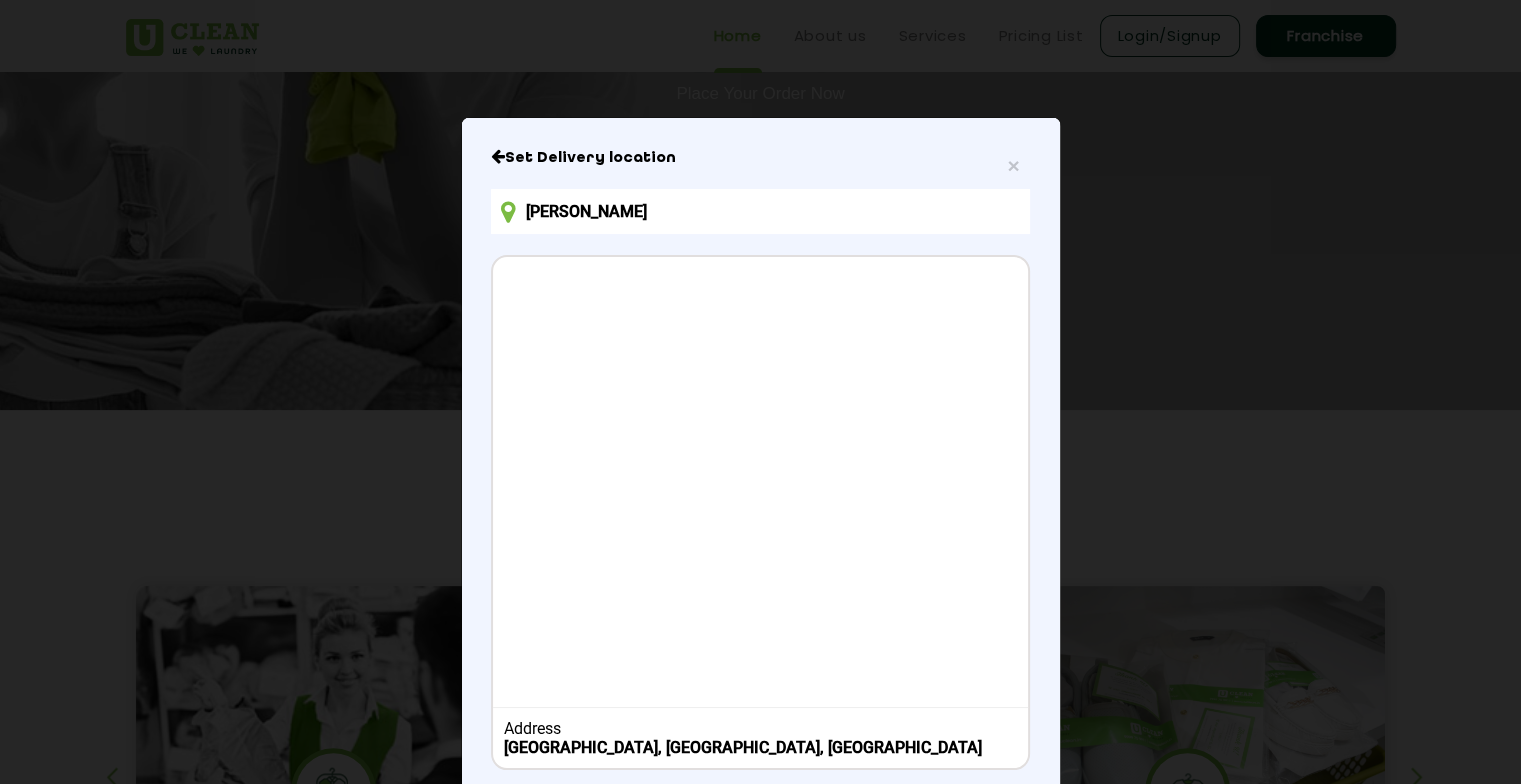 scroll, scrollTop: 96, scrollLeft: 0, axis: vertical 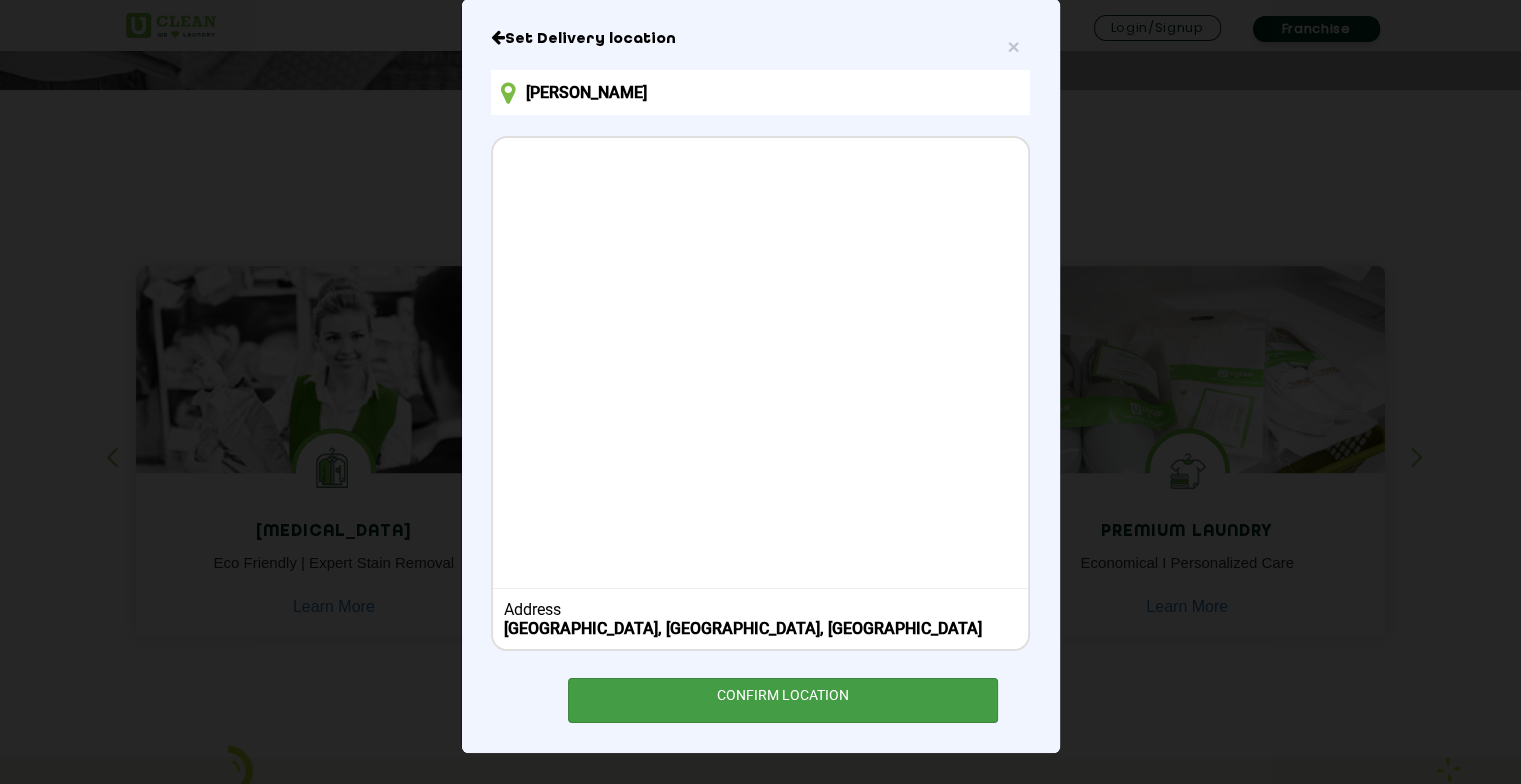 click on "CONFIRM LOCATION" at bounding box center [783, 700] 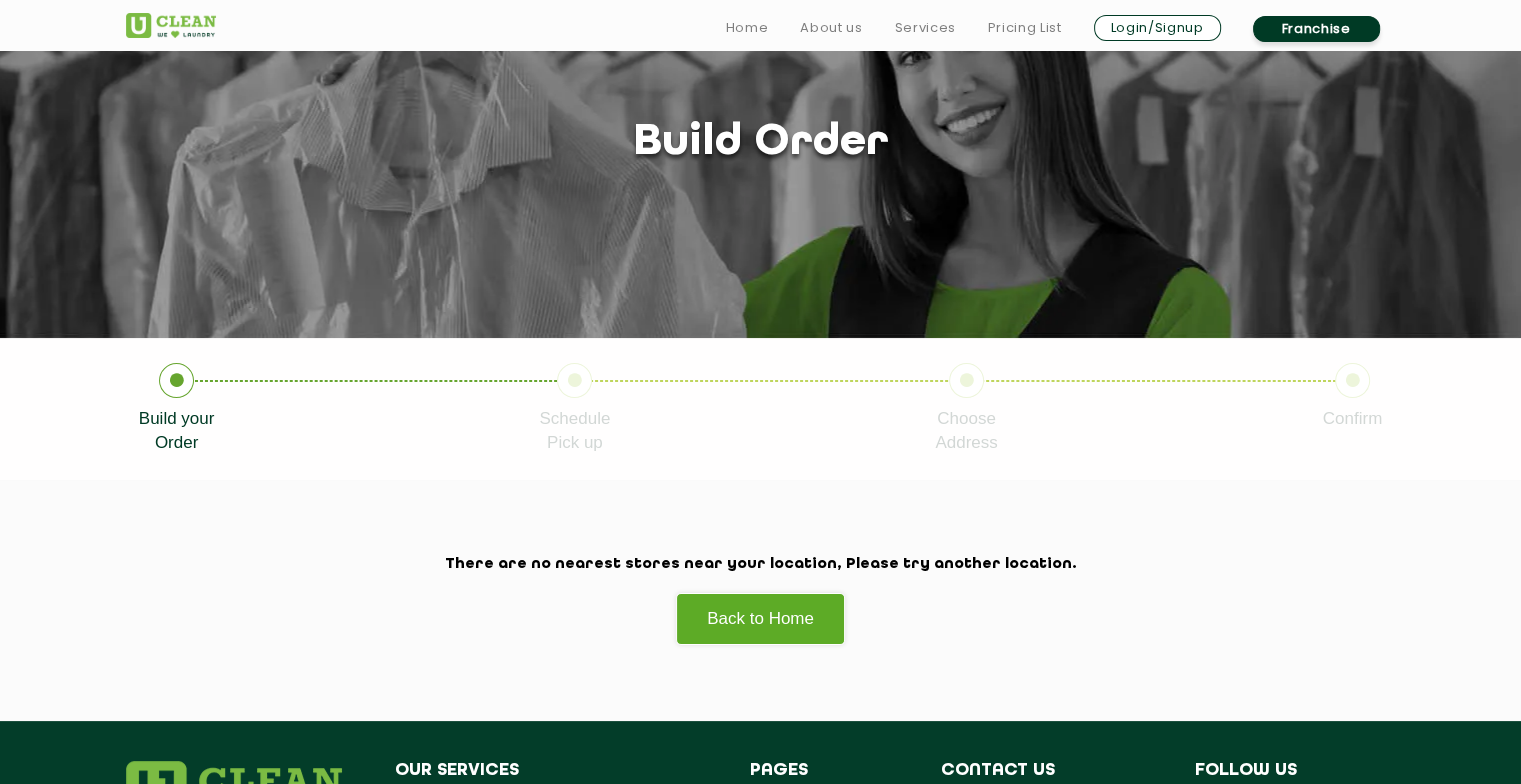 scroll, scrollTop: 0, scrollLeft: 0, axis: both 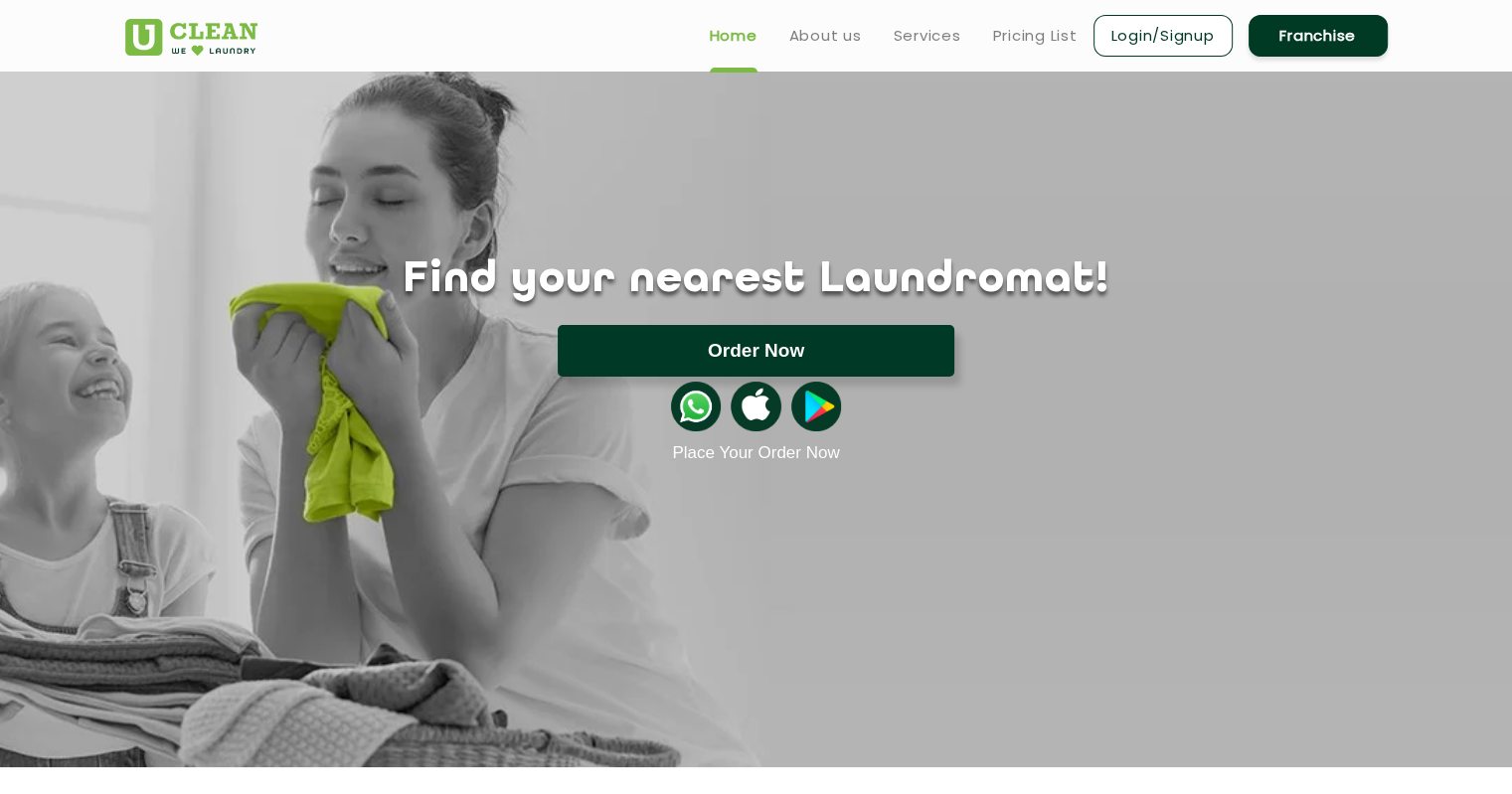 click on "Order Now" 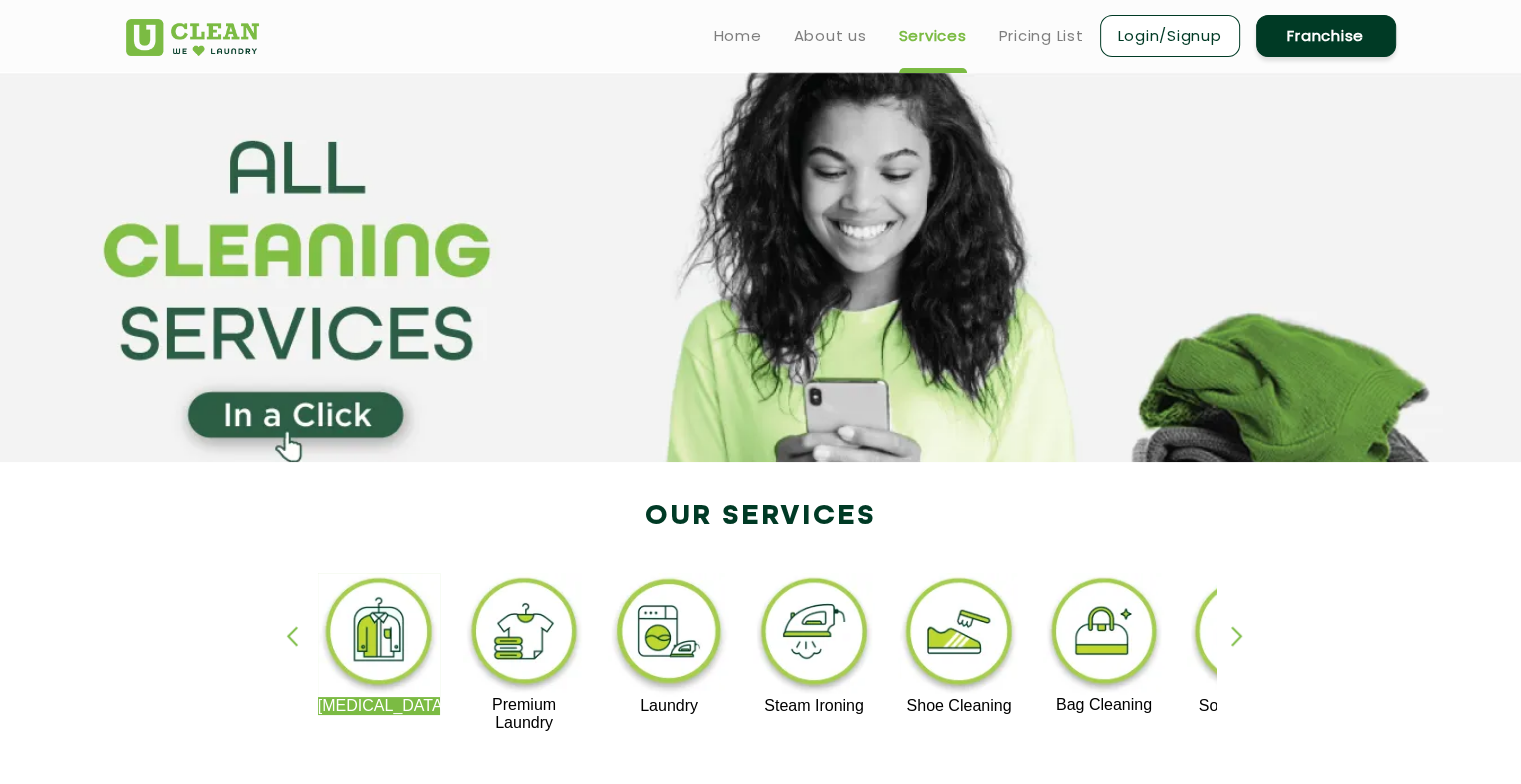 click 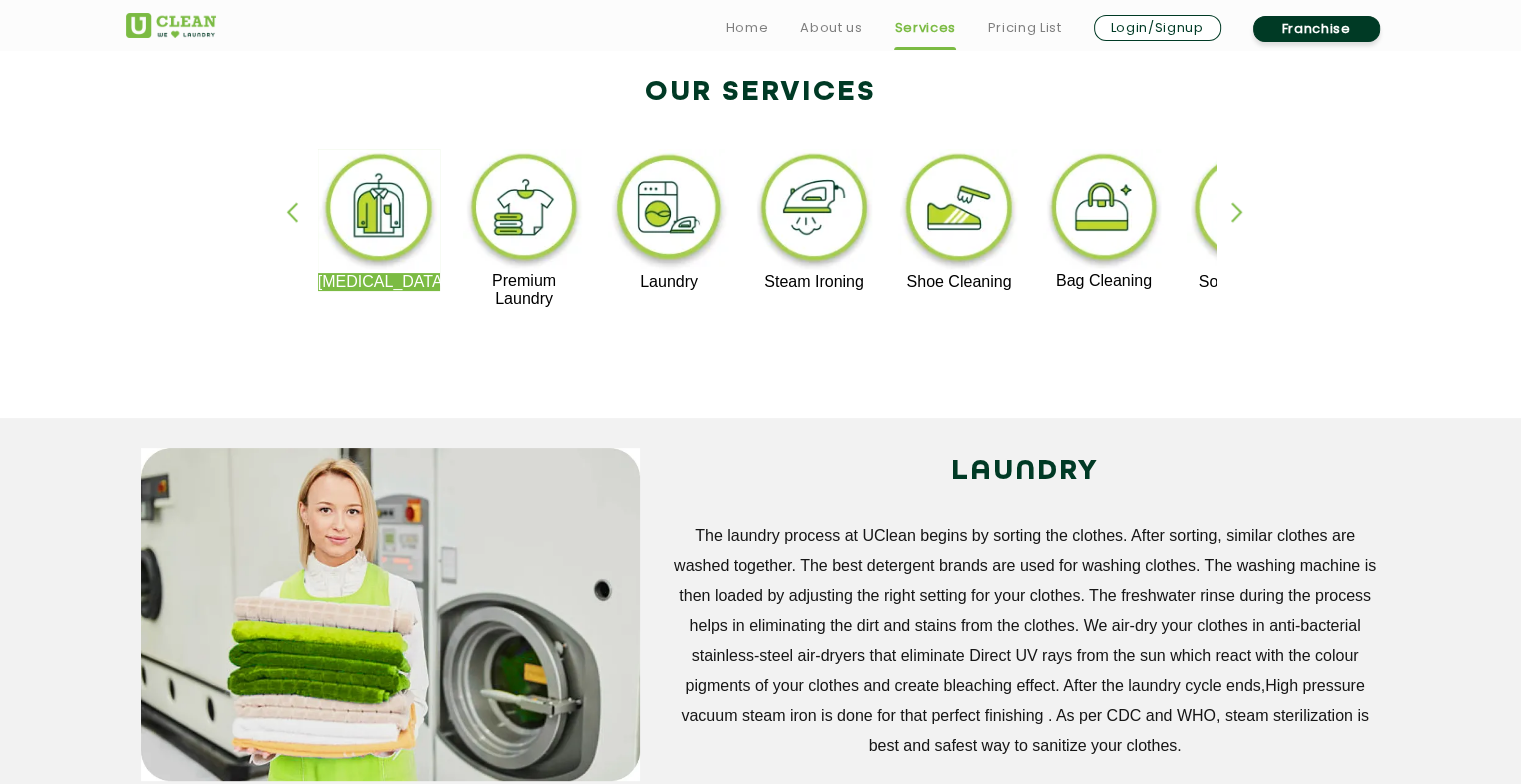 scroll, scrollTop: 480, scrollLeft: 0, axis: vertical 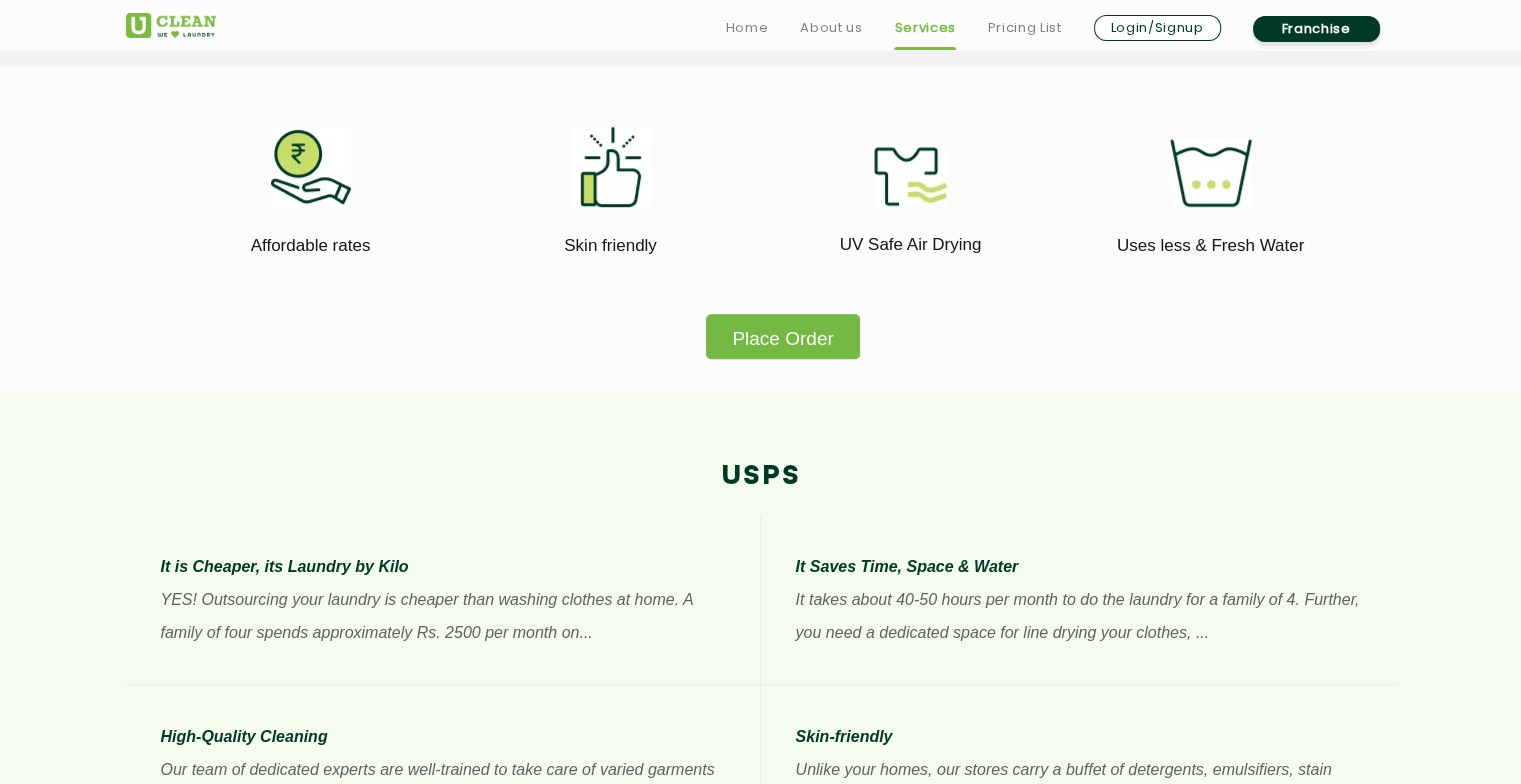 click on "Place Order" 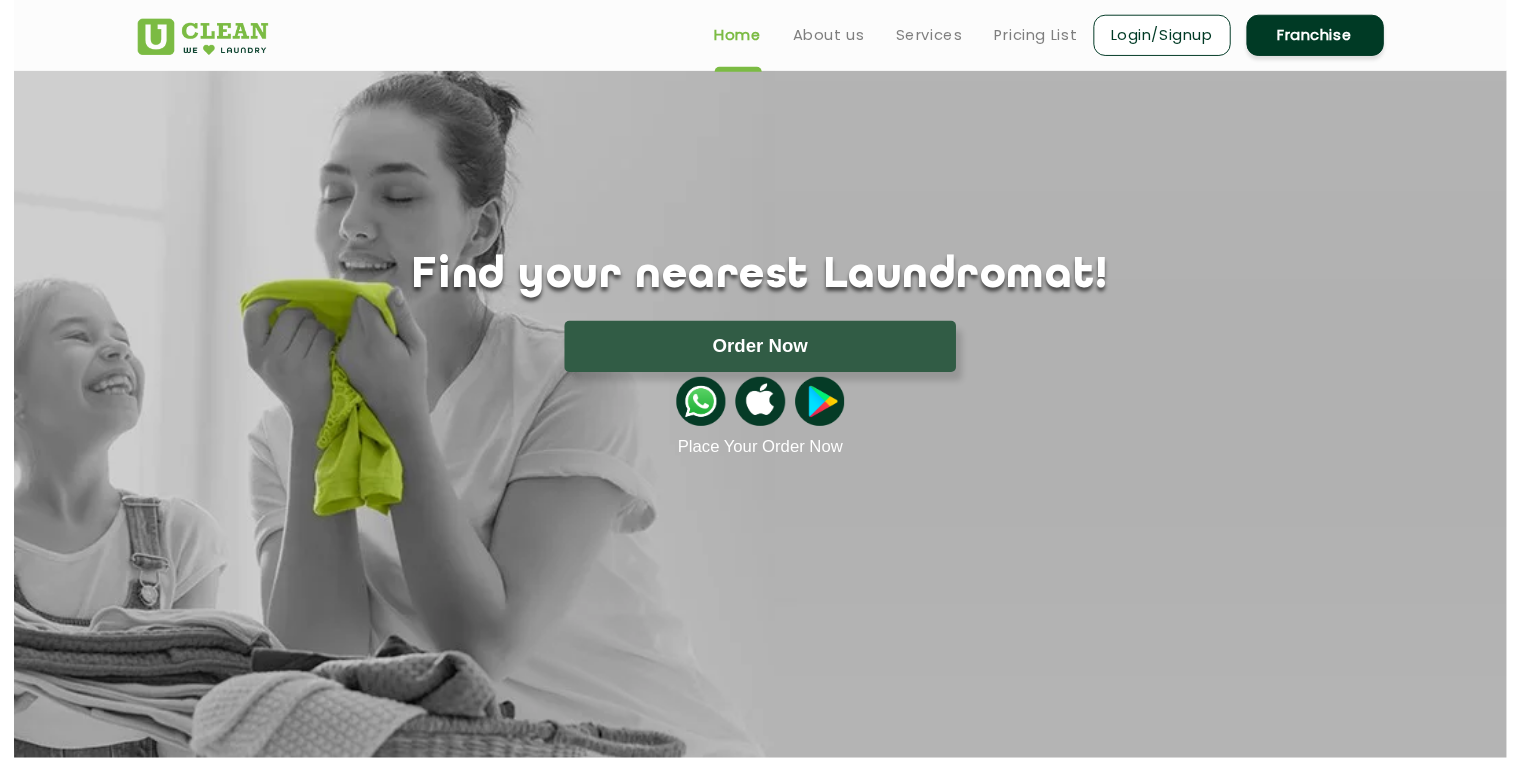scroll, scrollTop: 0, scrollLeft: 0, axis: both 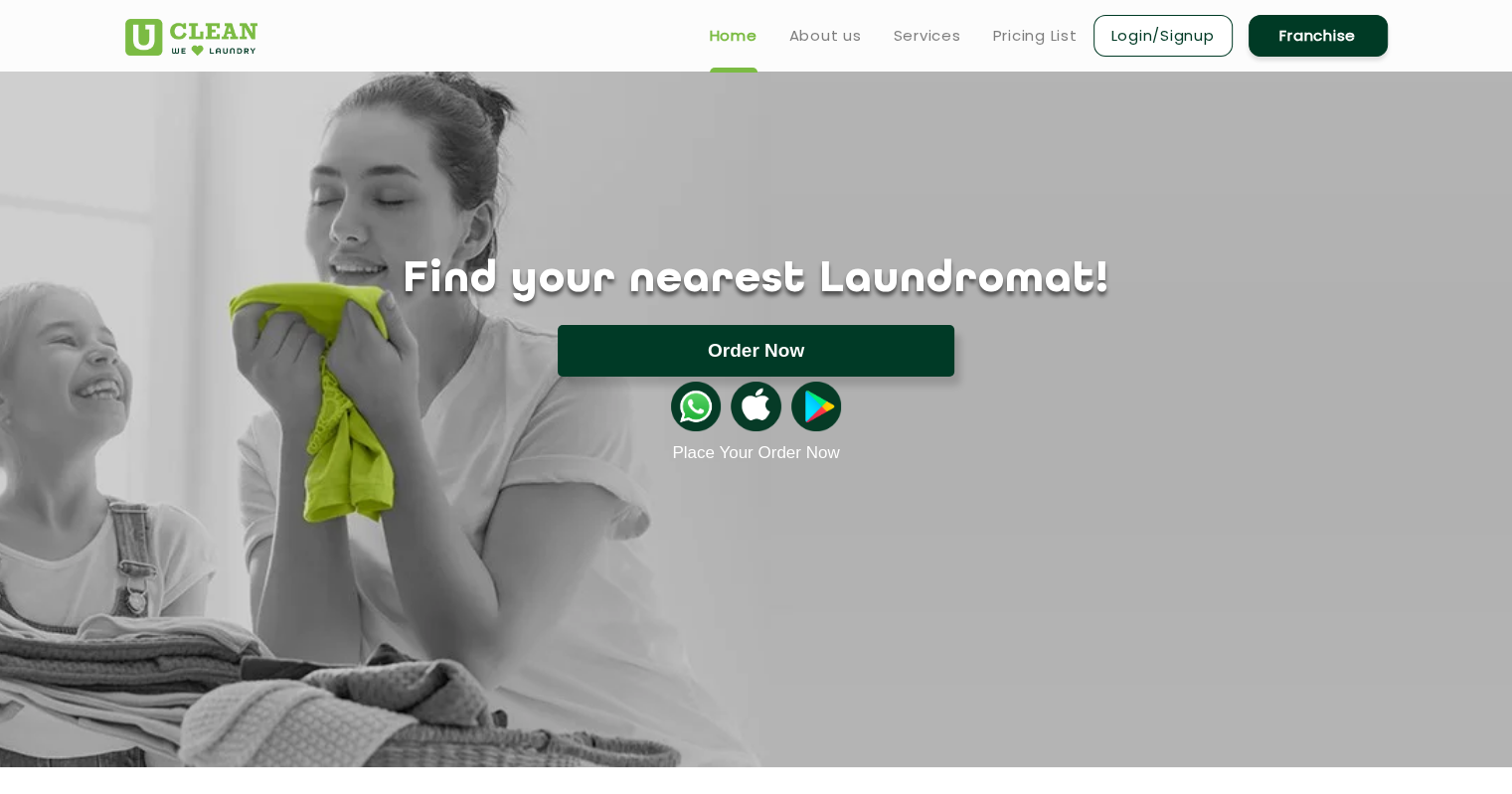 click on "Order Now" 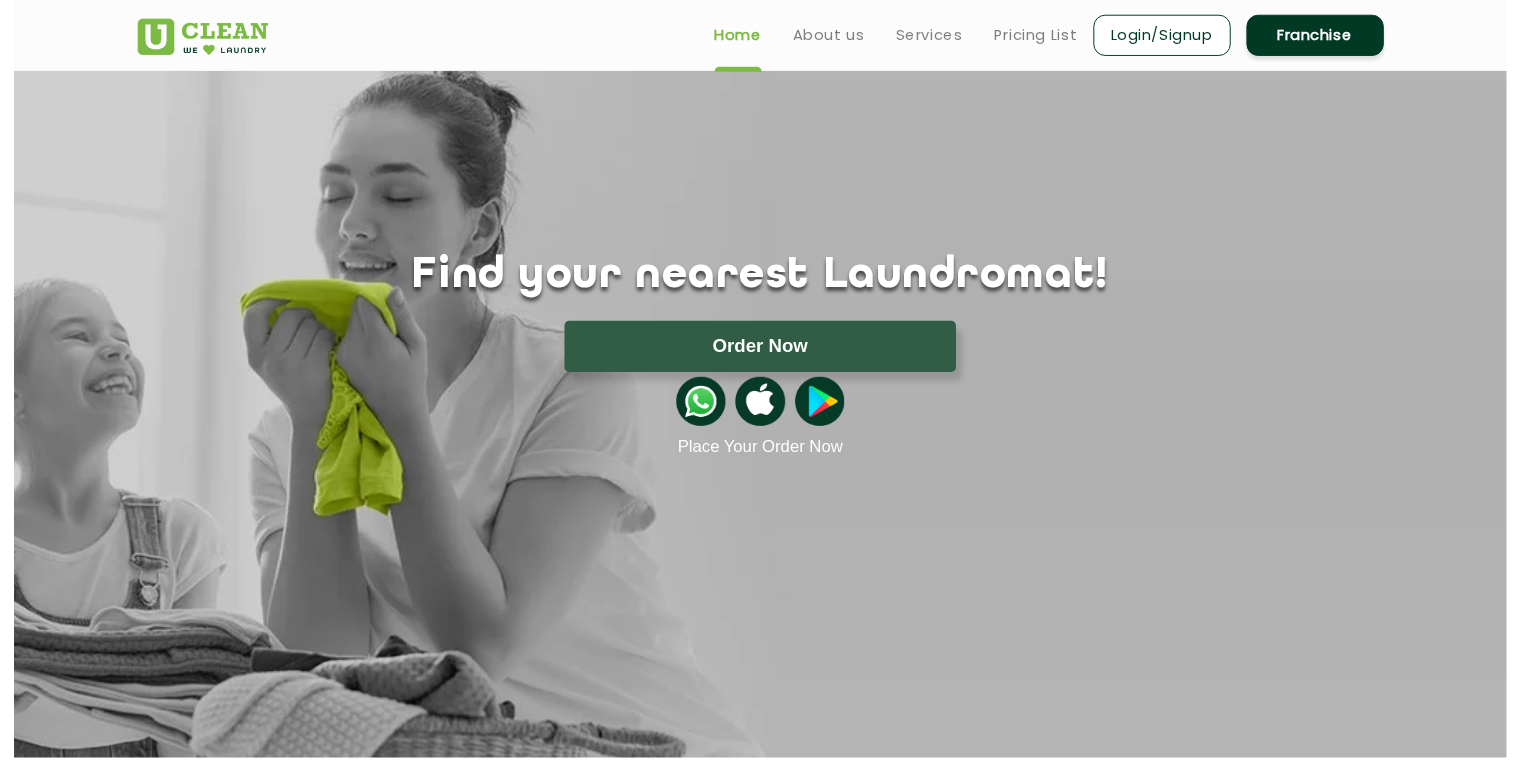 scroll, scrollTop: 0, scrollLeft: 0, axis: both 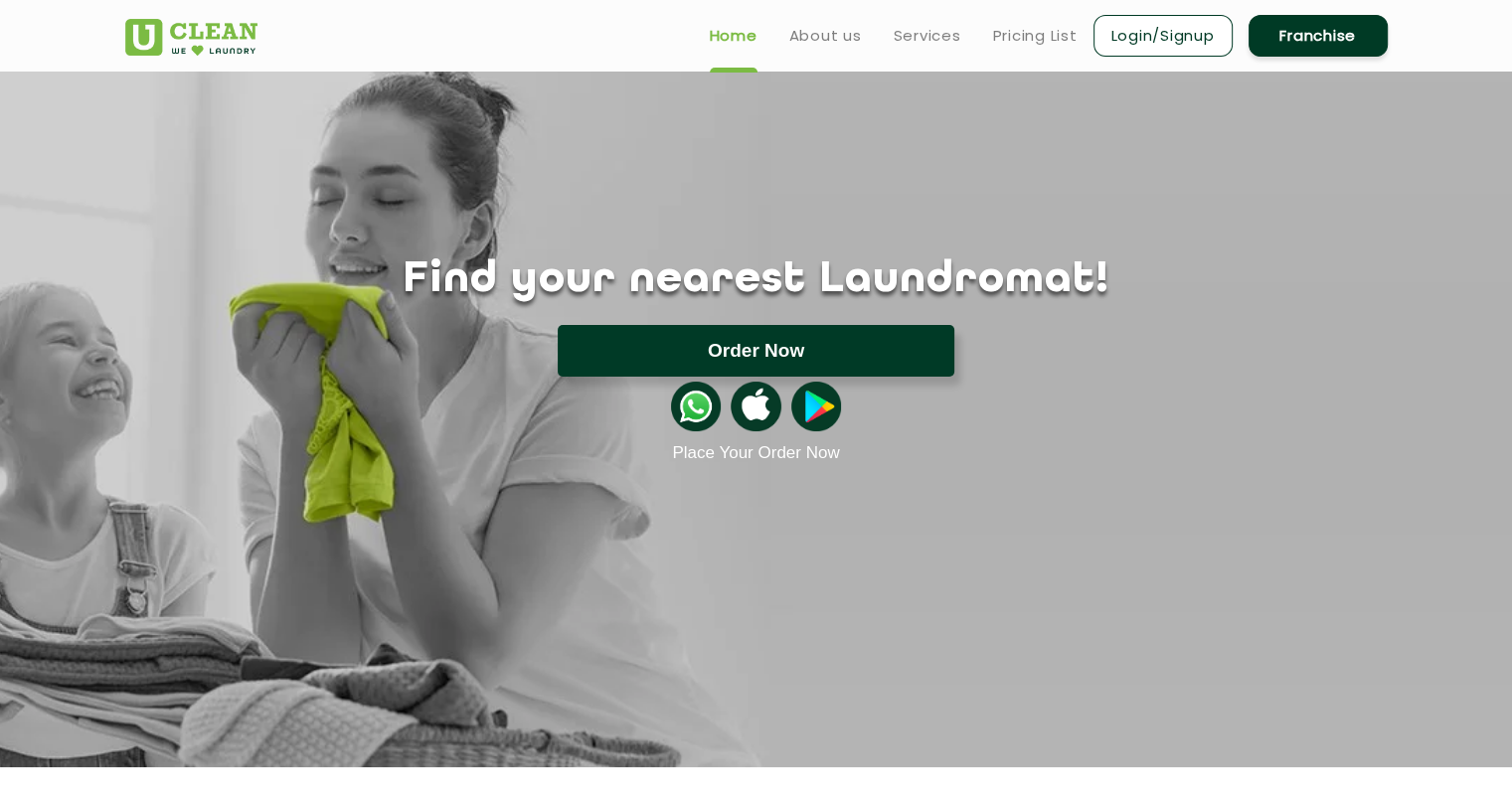 click on "Order Now" 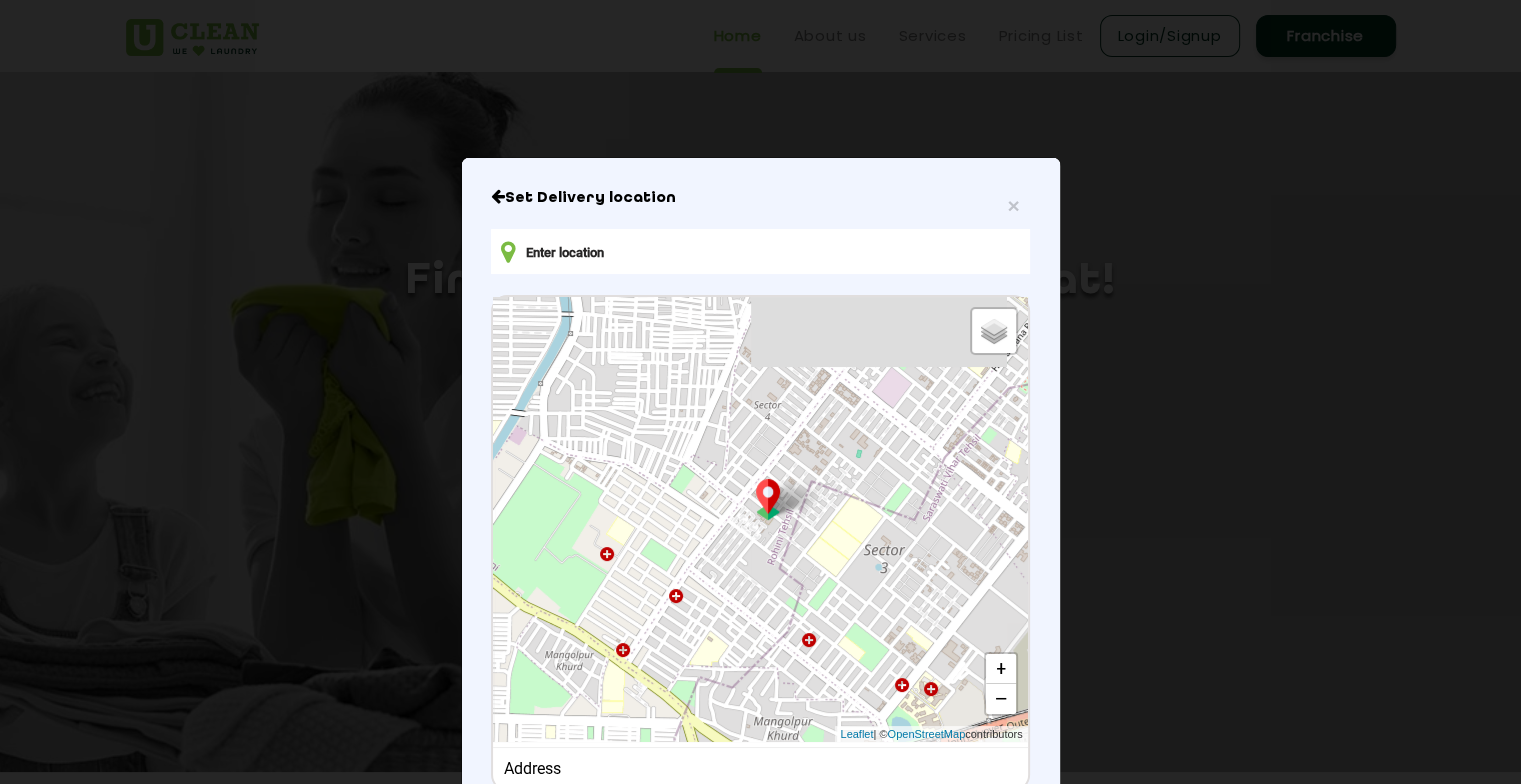 click at bounding box center [760, 251] 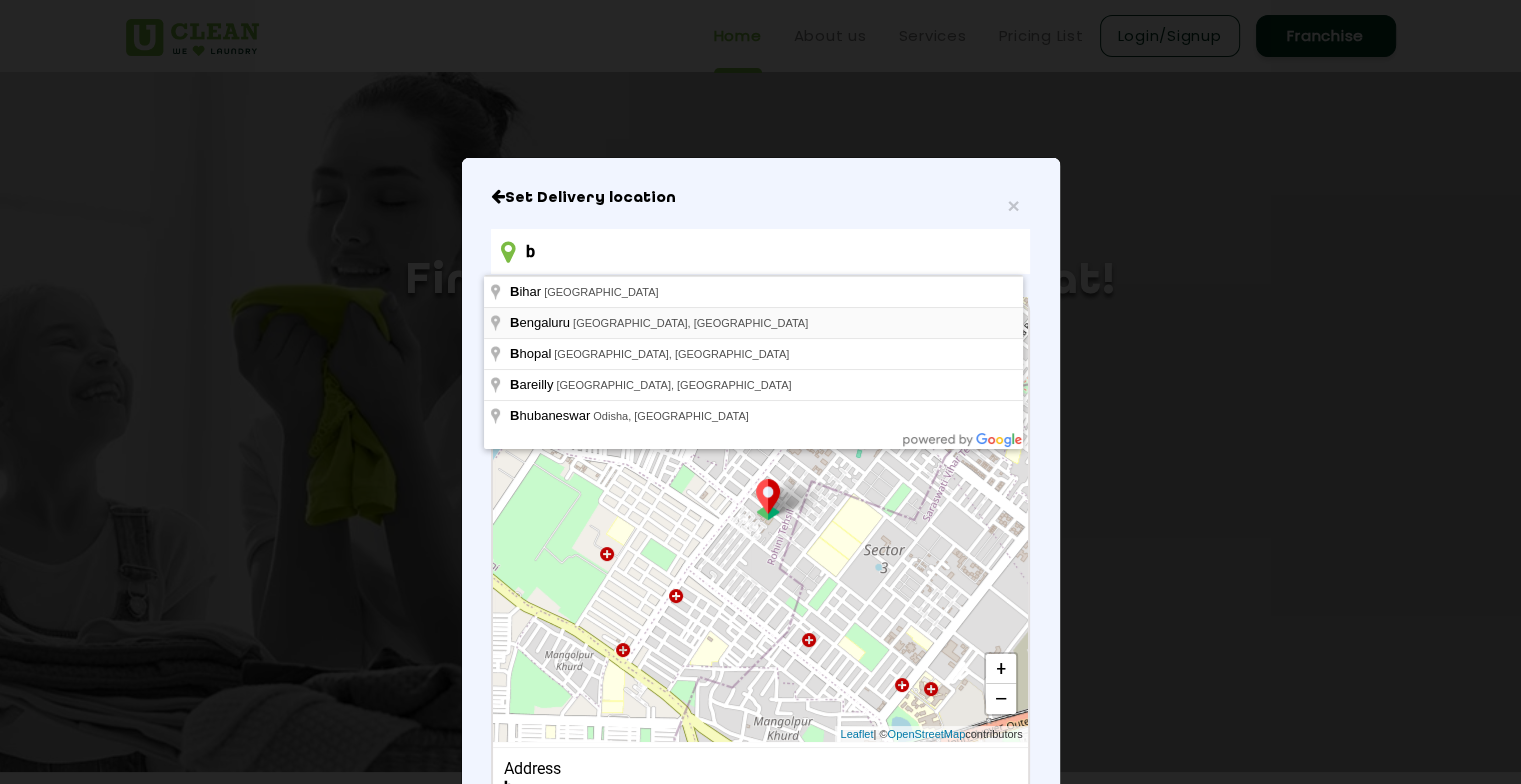 type on "Bengaluru, Karnataka, India" 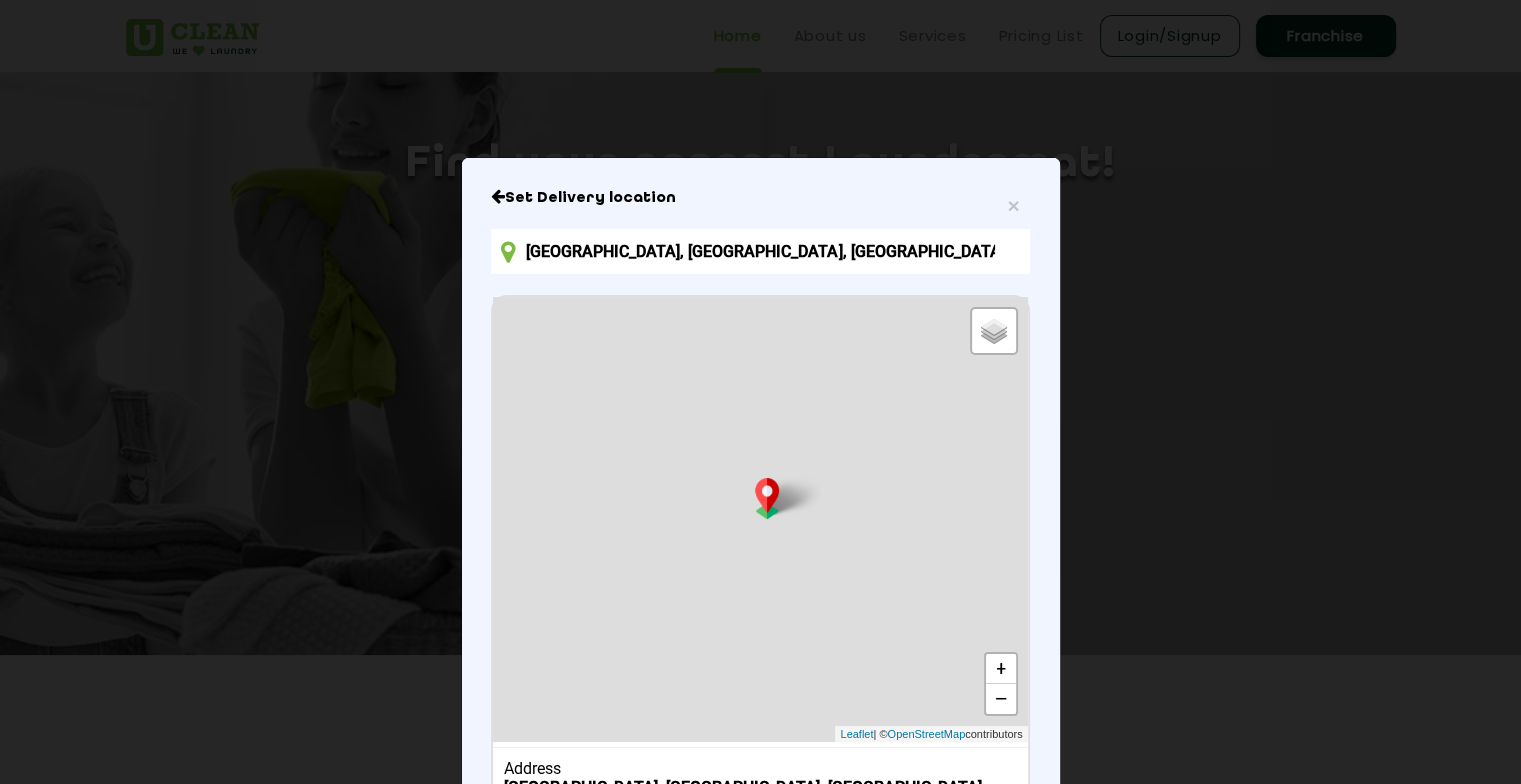 scroll, scrollTop: 120, scrollLeft: 0, axis: vertical 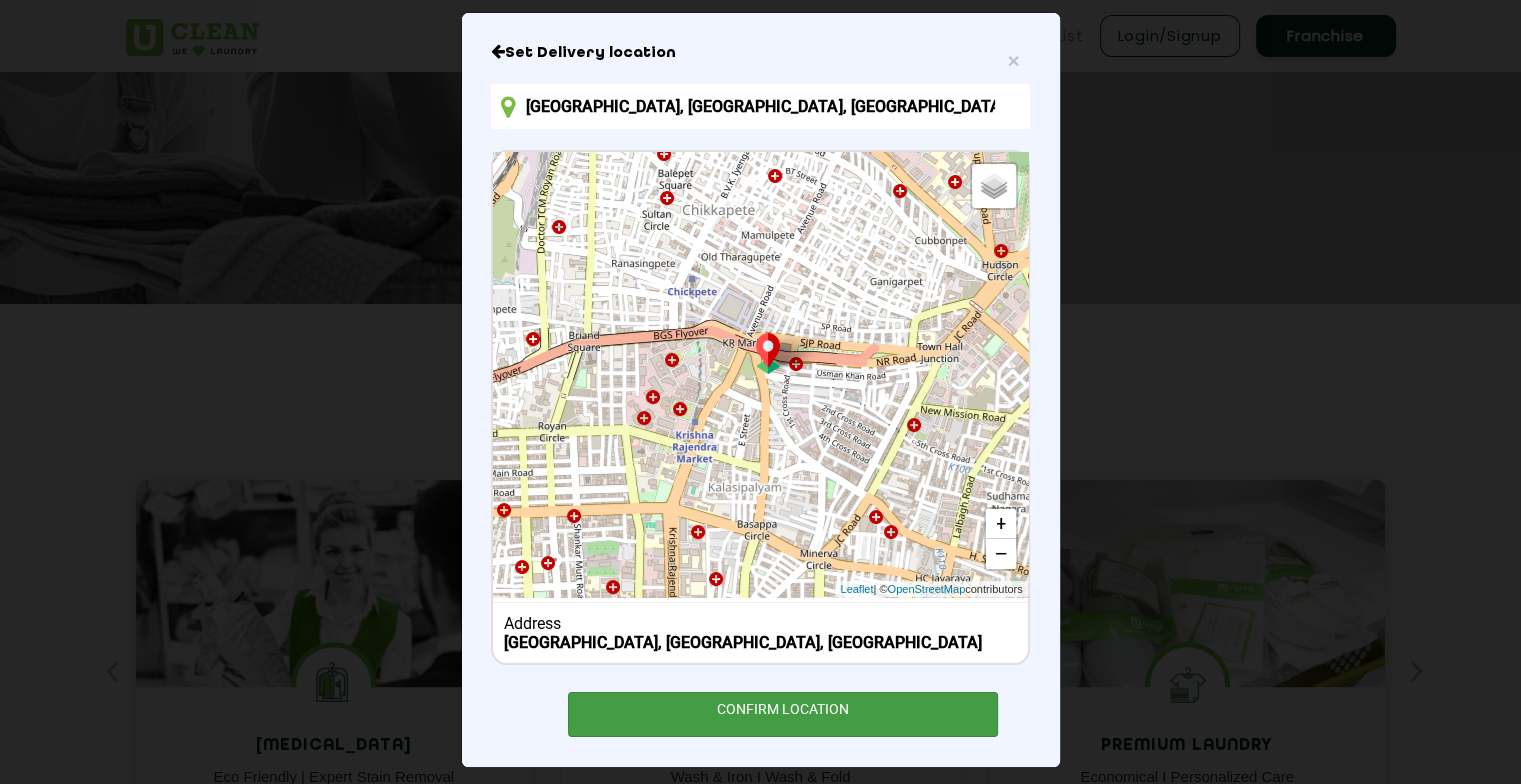 click on "CONFIRM LOCATION" at bounding box center (783, 714) 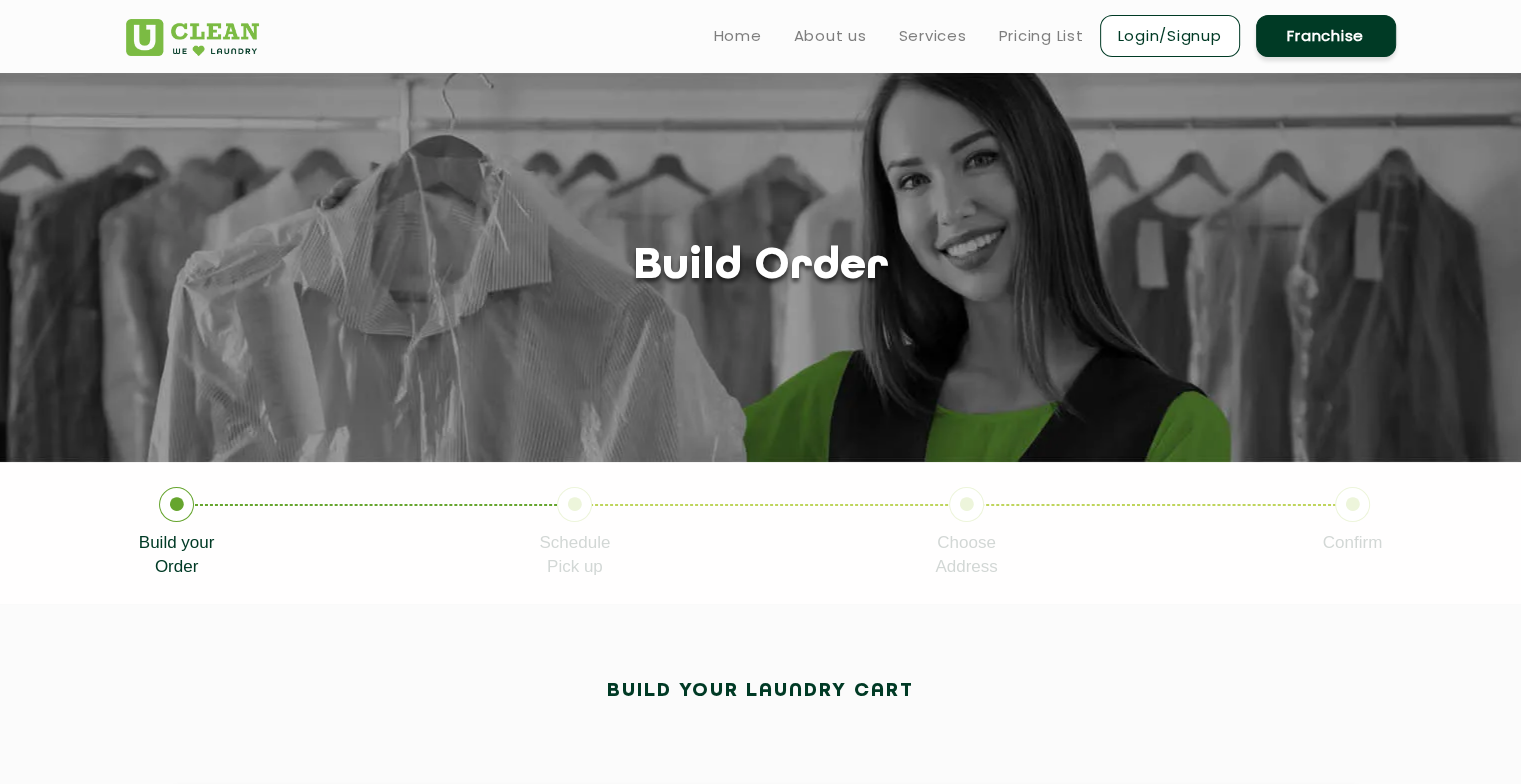 click on "Build your laundry cart Dry Cleaning  3-5 Days     29/PC onwards   Formal wear, Ornamental   Blankets, Quilts, Curtains   Bags, Shoes, Soft Toys  3-5 Days  29/PC onwards Premium Laundry Kg  24-48 Hrs     249/KG onwards   Formal wear   Bedsheets, Dohars   Delicates etc.  24-48 Hrs  249/KG onwards Laundry - Wash & Fold  12-24 Hrs     99/KG onwards   Laundry by Kilo   Stack Packing   Intimate wear, Socks  12-24 Hrs  99/KG onwards Laundry - Wash & Iron  24-48 Hrs     139/KG onwards   Laundry by Kilo   Stack Packing   Vacuum Steam Iron  24-48 Hrs  139/KG onwards Steam Press  12-24 Hrs     17/PC onwards   Vacuum Steam Iron   Individually Packed- Hanger or Folded  12-24 Hrs  17/PC onwards Please select the service Next   1" 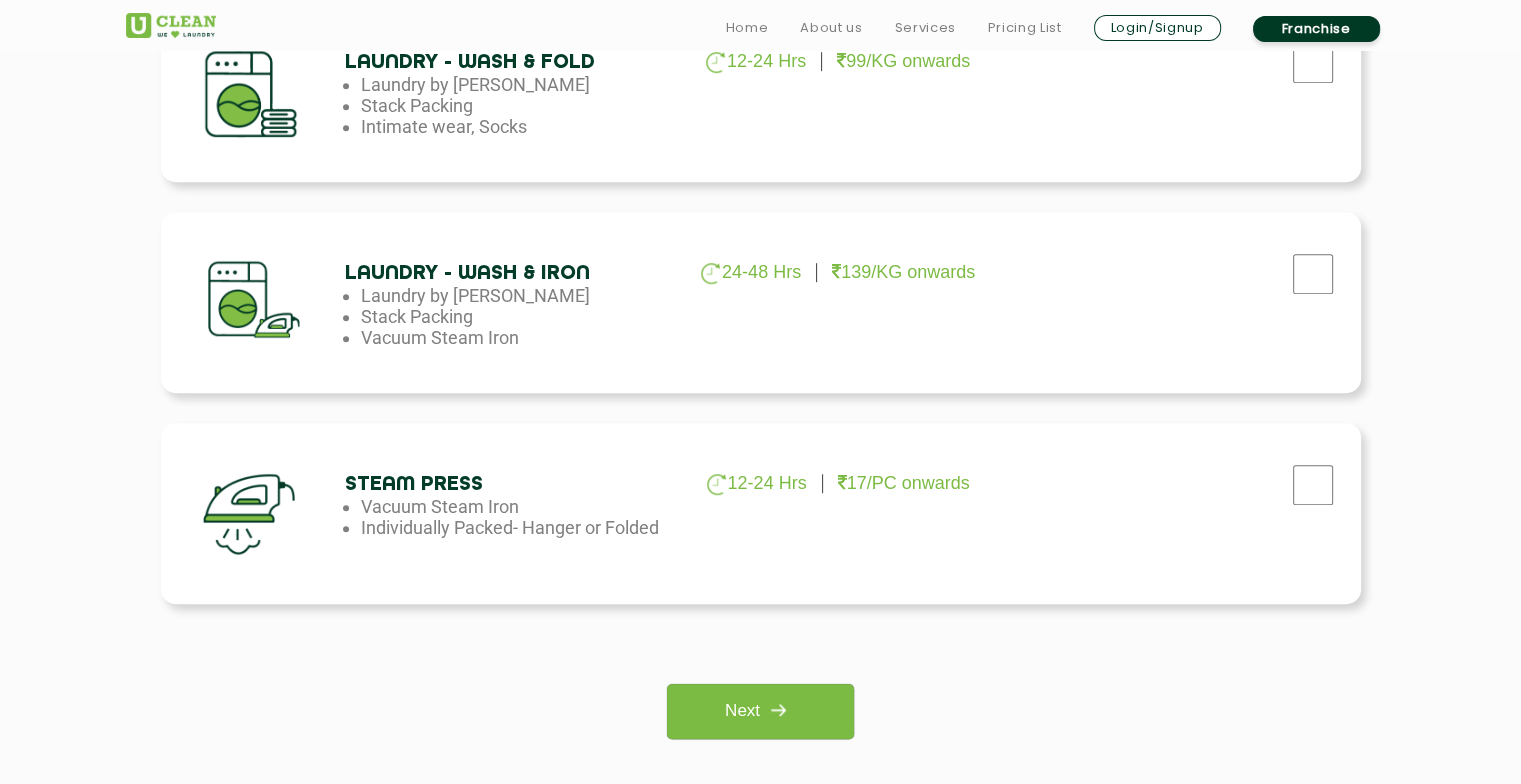 scroll, scrollTop: 1280, scrollLeft: 0, axis: vertical 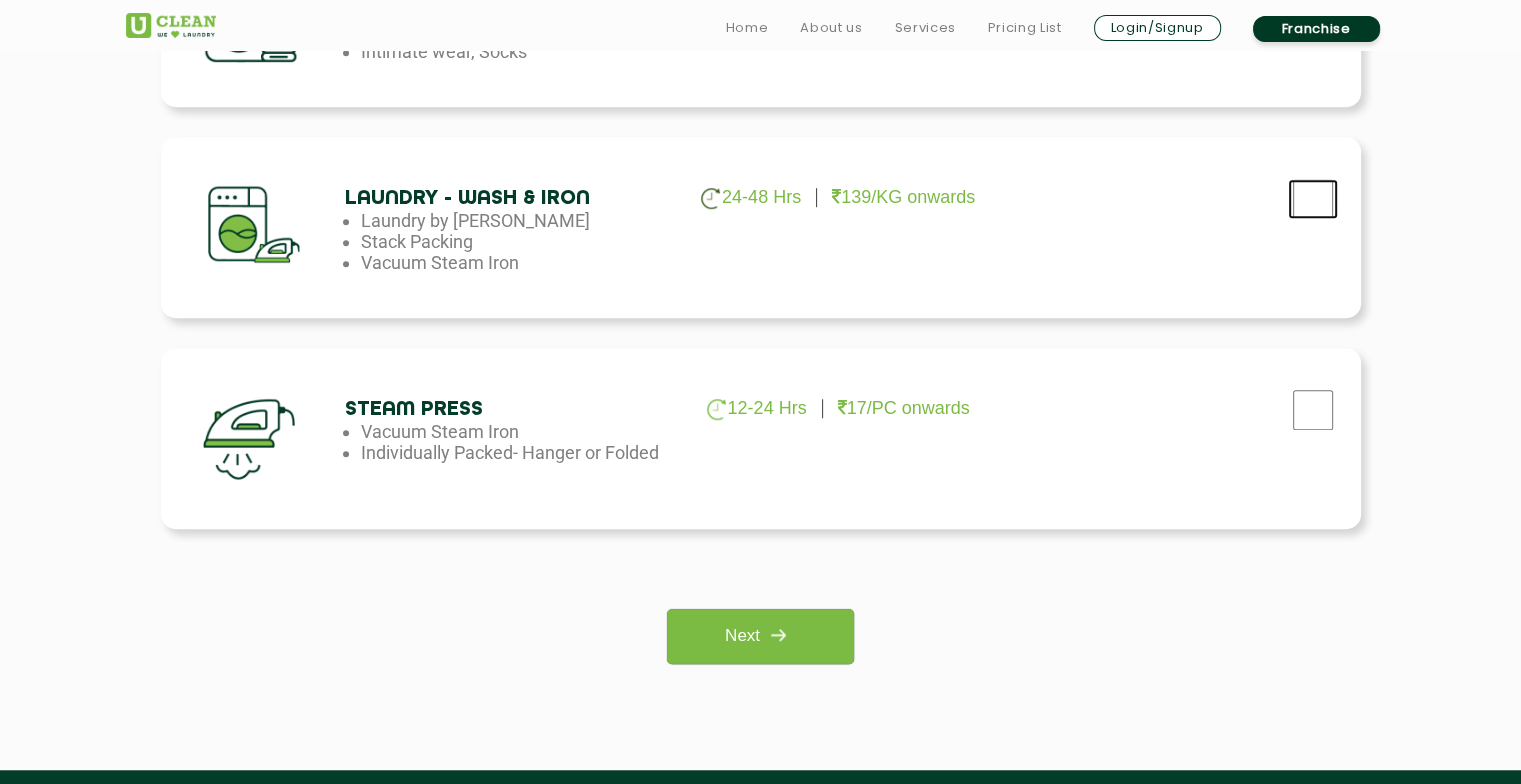 click at bounding box center [1313, -434] 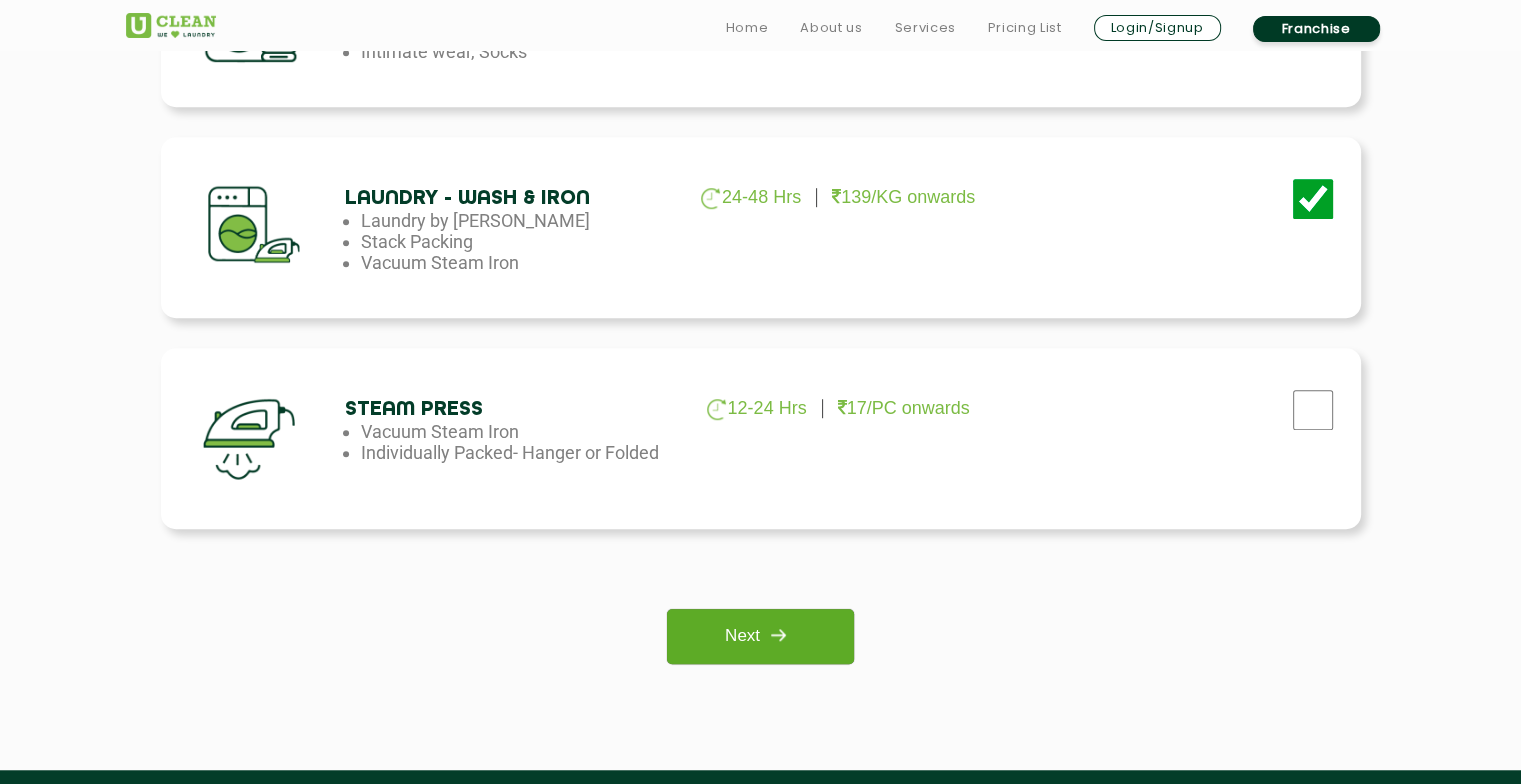 click at bounding box center (778, 635) 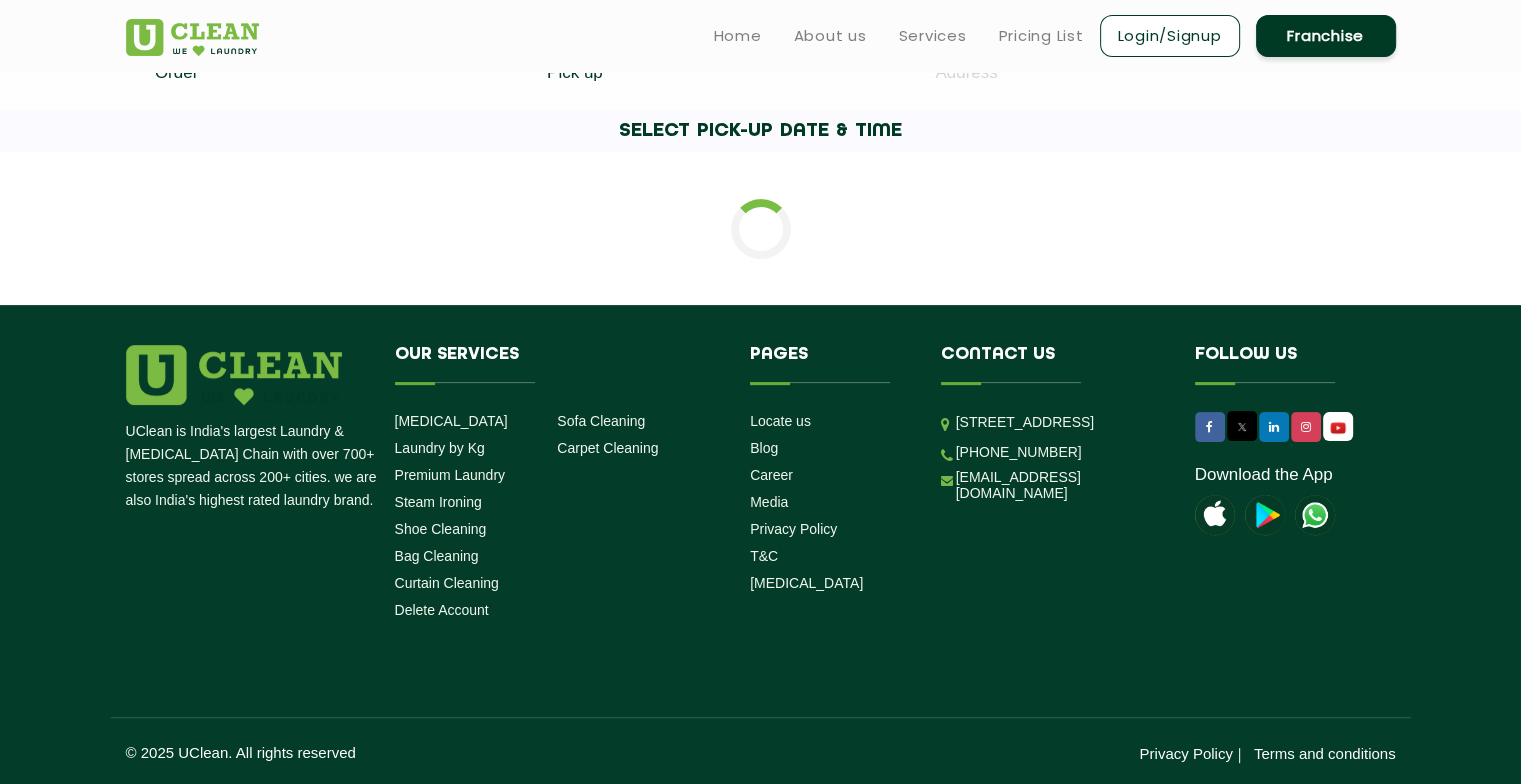 scroll, scrollTop: 0, scrollLeft: 0, axis: both 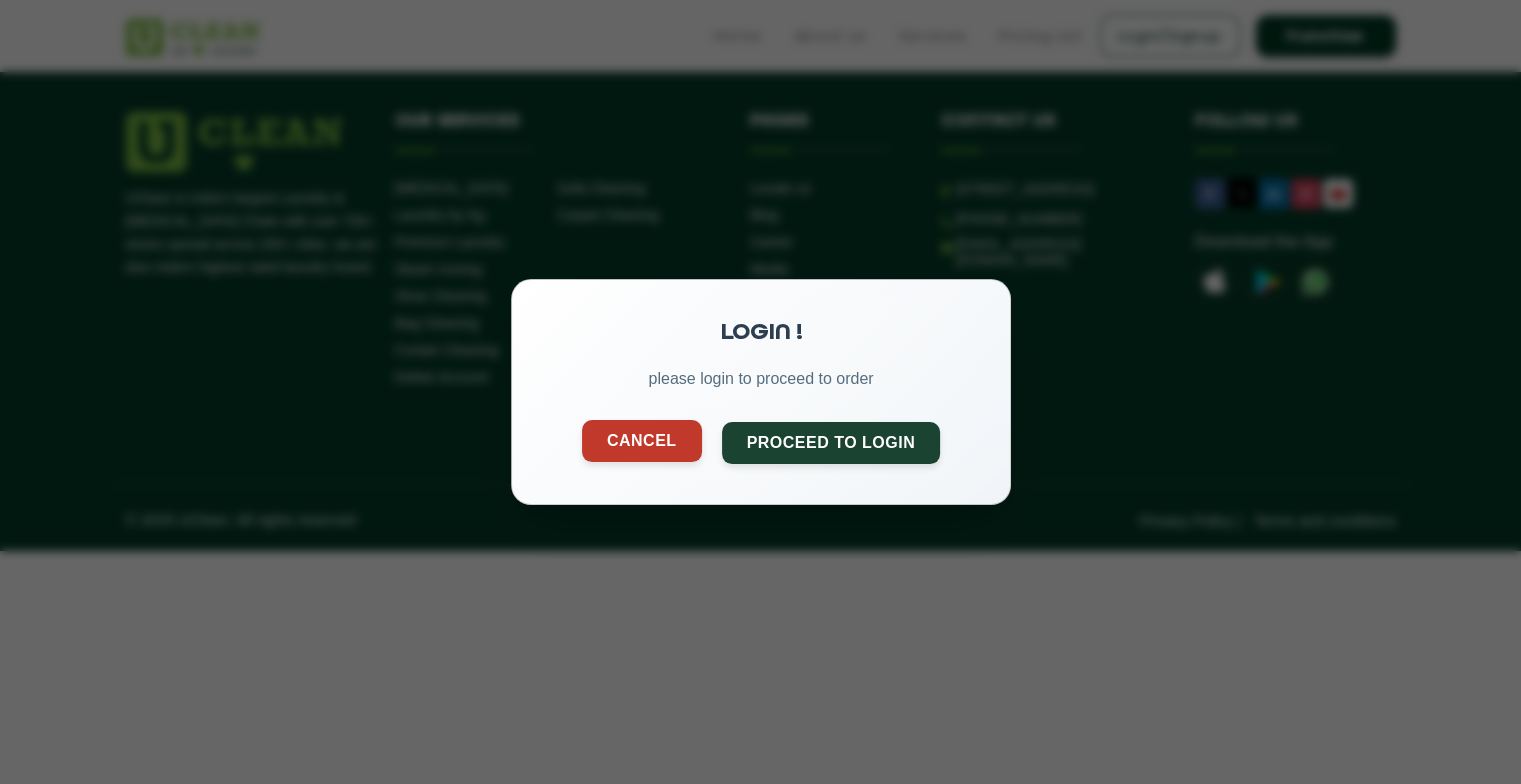 click on "Cancel" 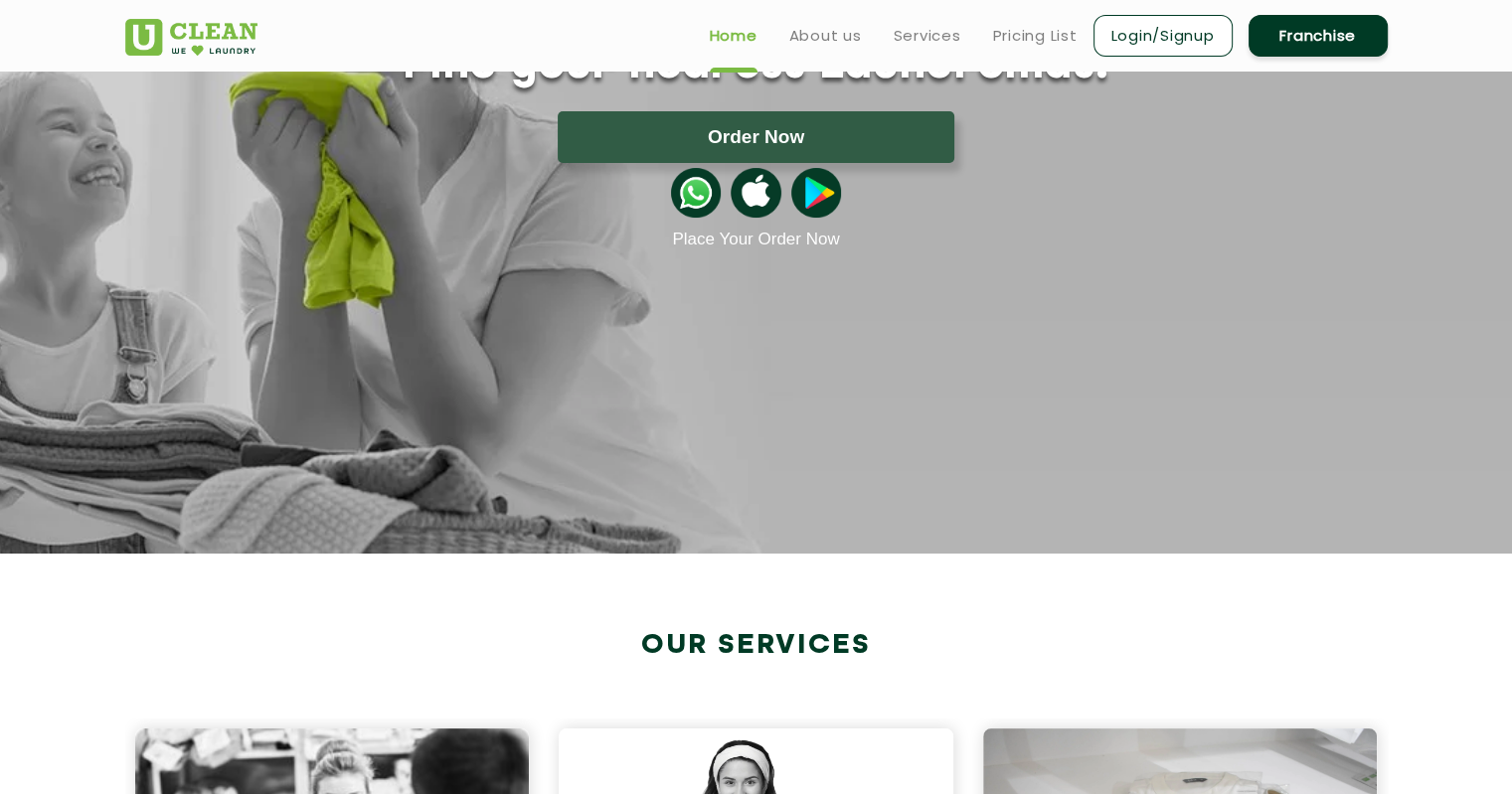 scroll, scrollTop: 0, scrollLeft: 0, axis: both 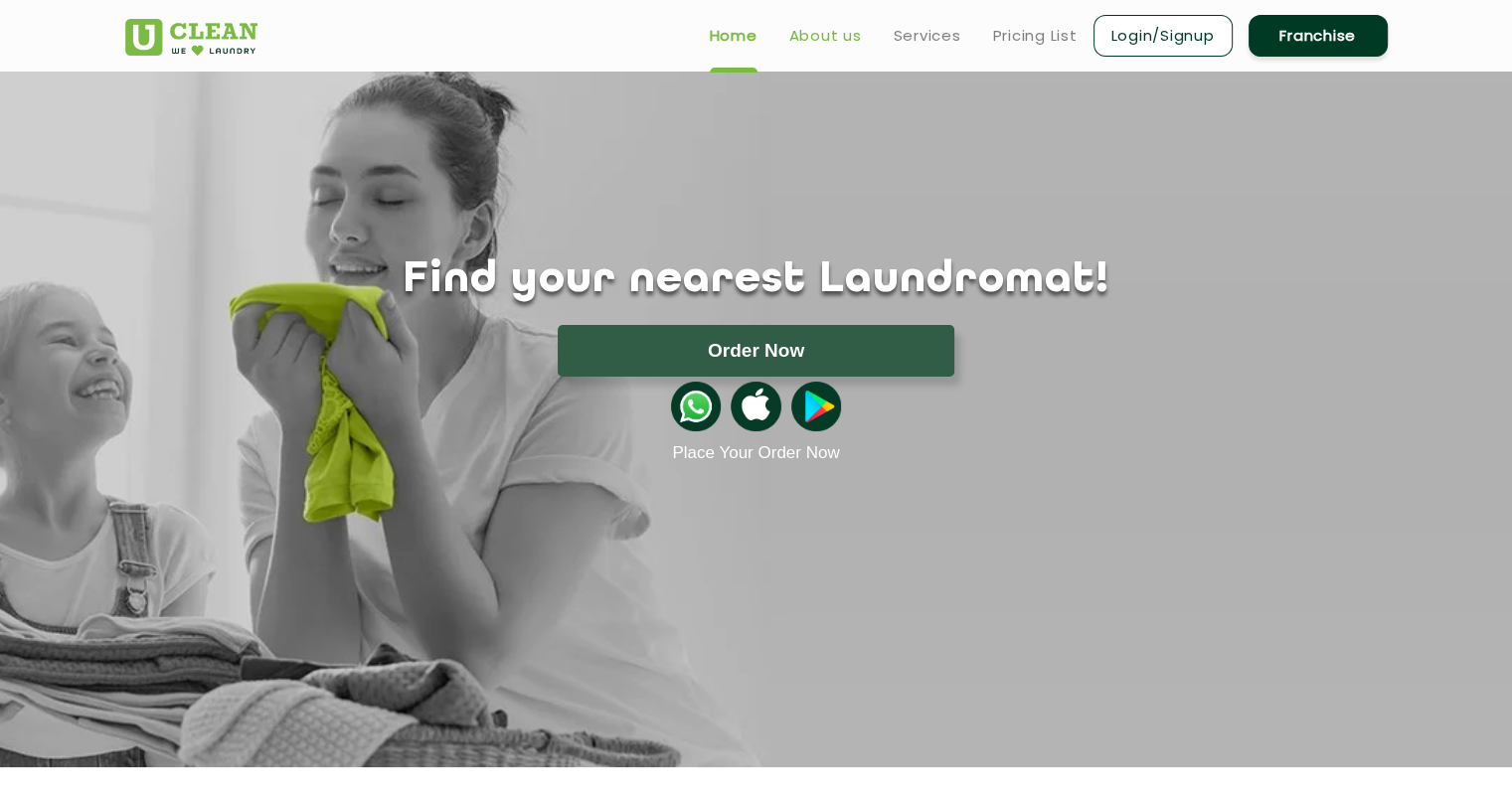 click on "About us" at bounding box center (825, 36) 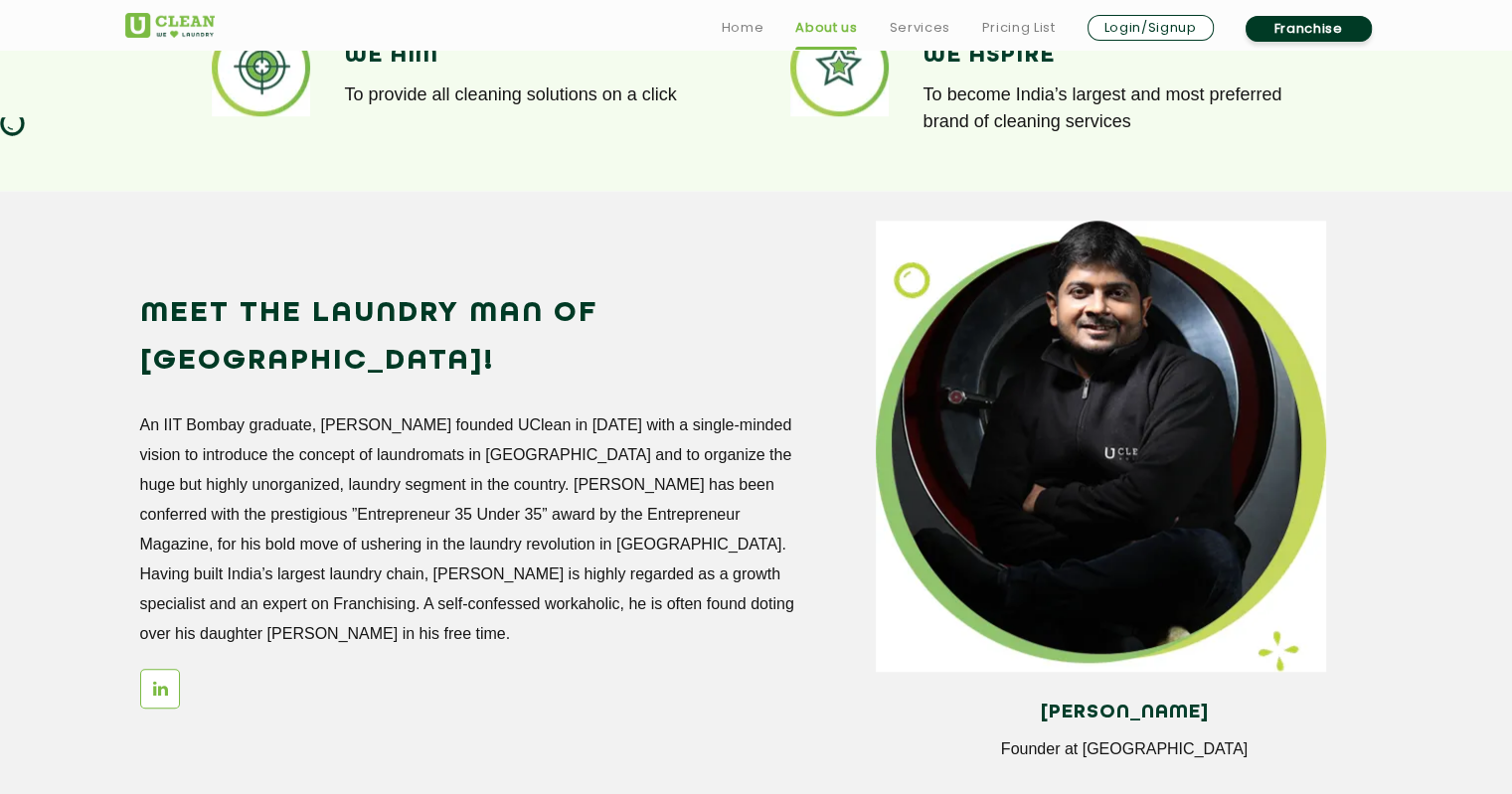 scroll, scrollTop: 1606, scrollLeft: 0, axis: vertical 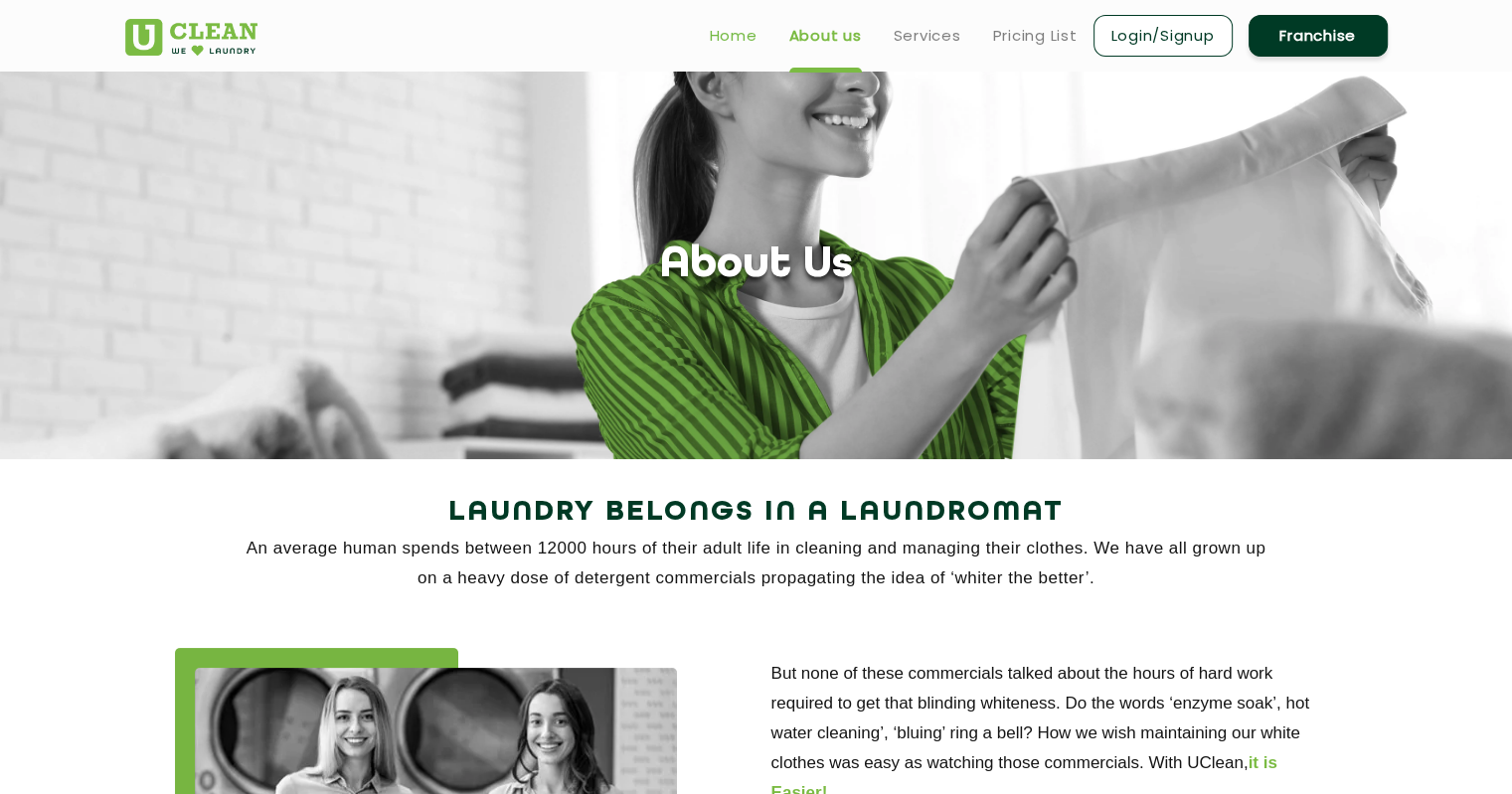click on "Home" at bounding box center [734, 36] 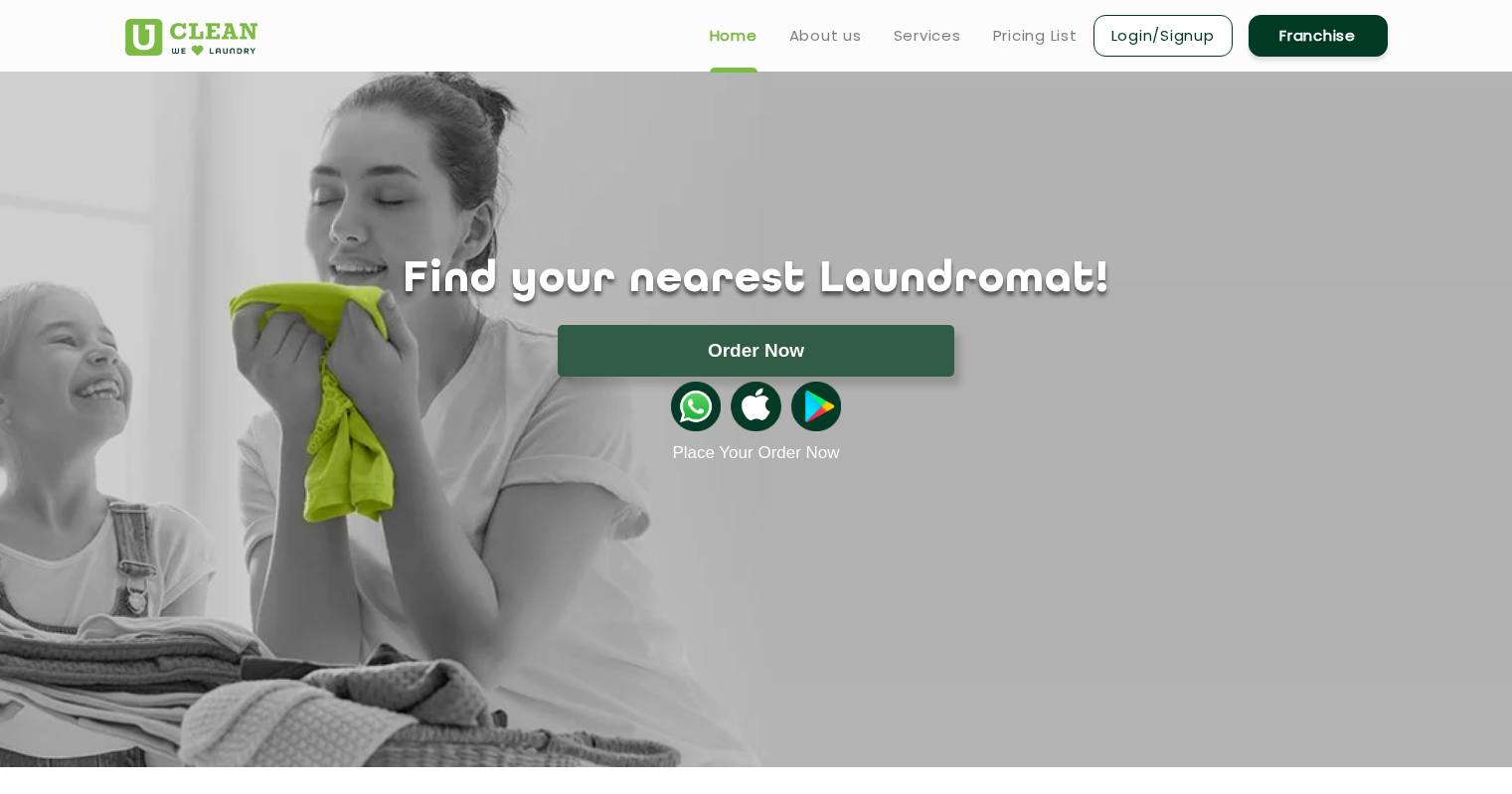 scroll, scrollTop: 0, scrollLeft: 0, axis: both 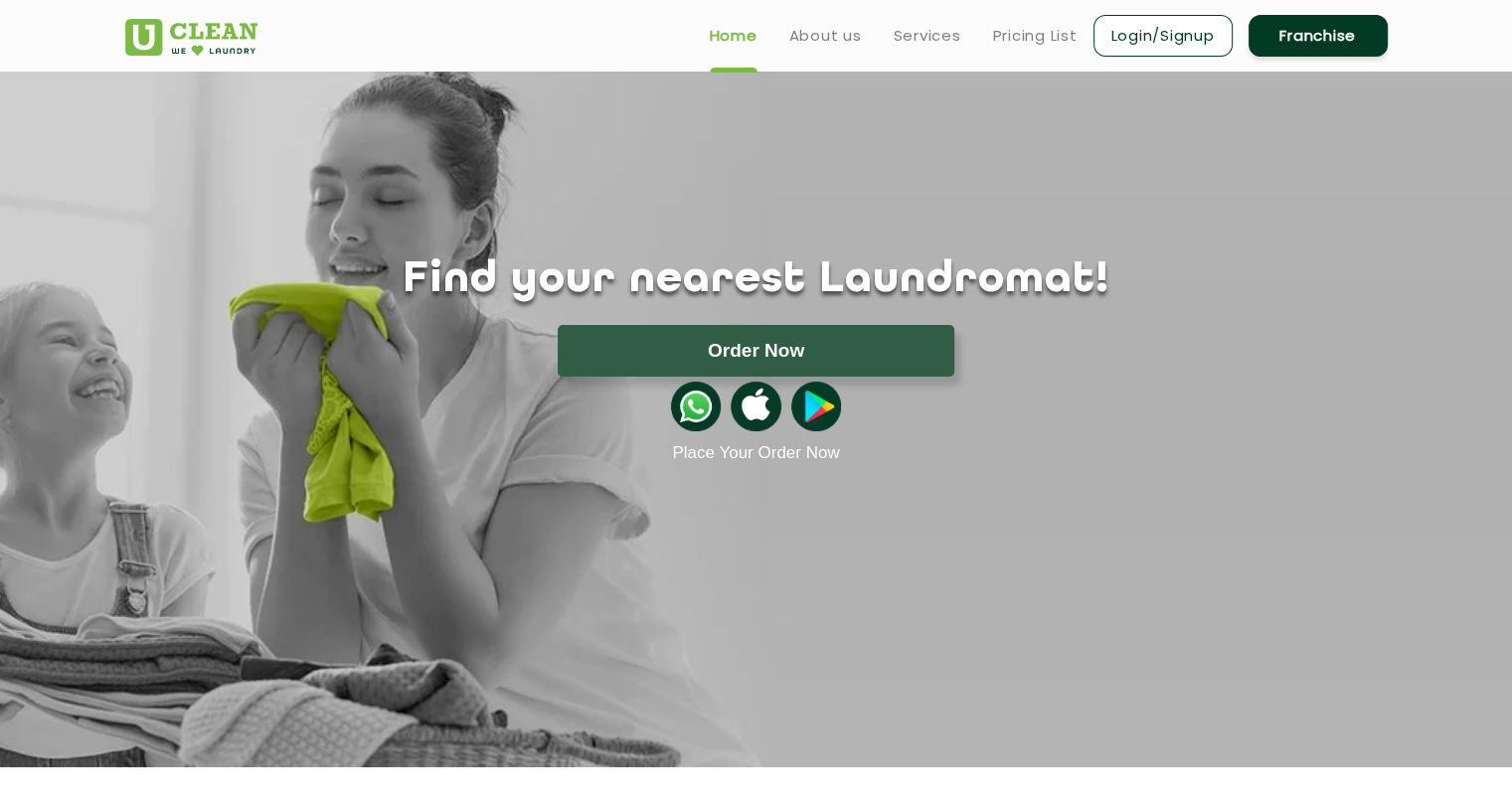 drag, startPoint x: 1515, startPoint y: 73, endPoint x: 528, endPoint y: 71, distance: 987.002 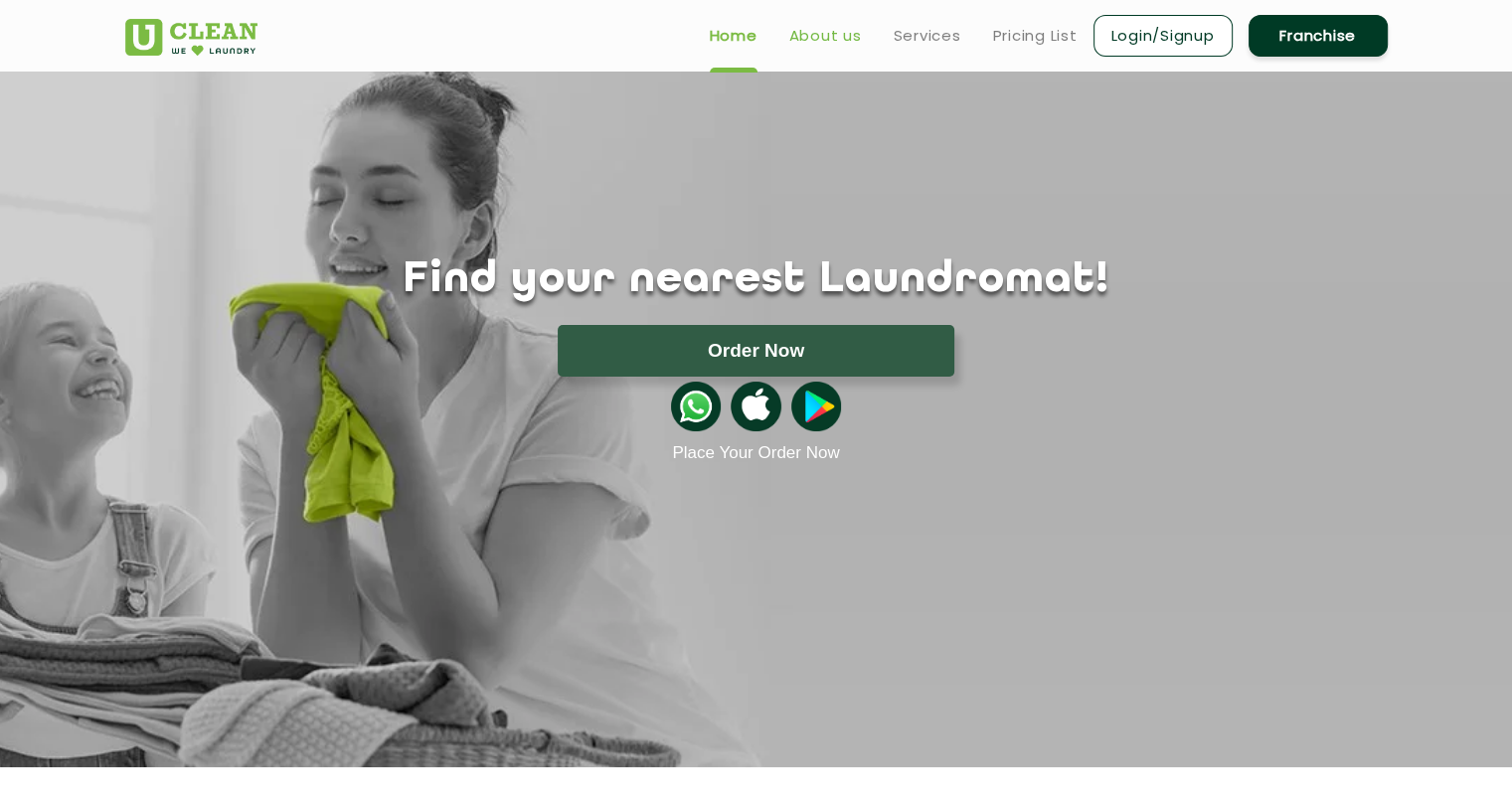 click on "About us" at bounding box center [825, 36] 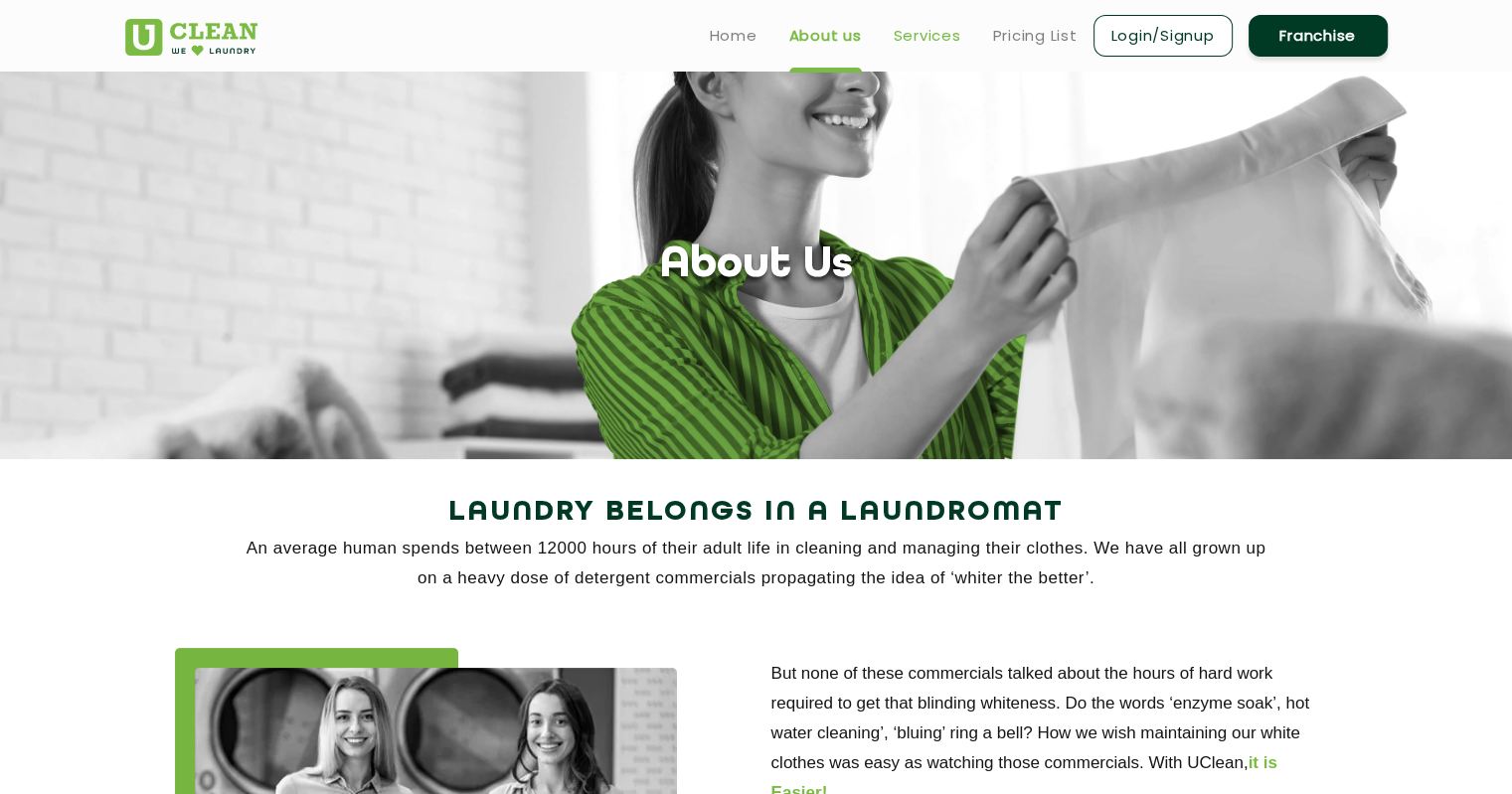 click on "Services" at bounding box center [927, 36] 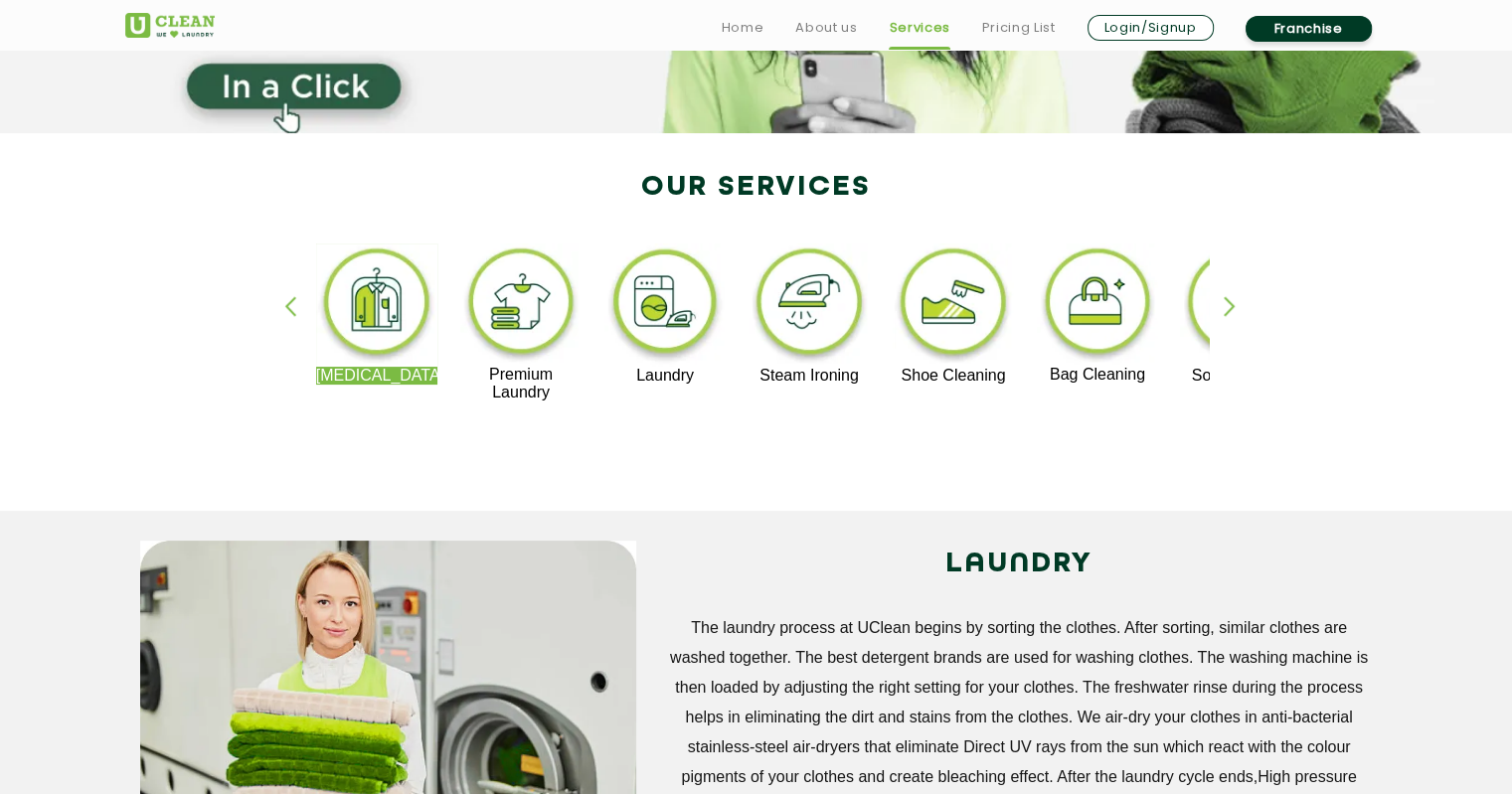 scroll, scrollTop: 382, scrollLeft: 0, axis: vertical 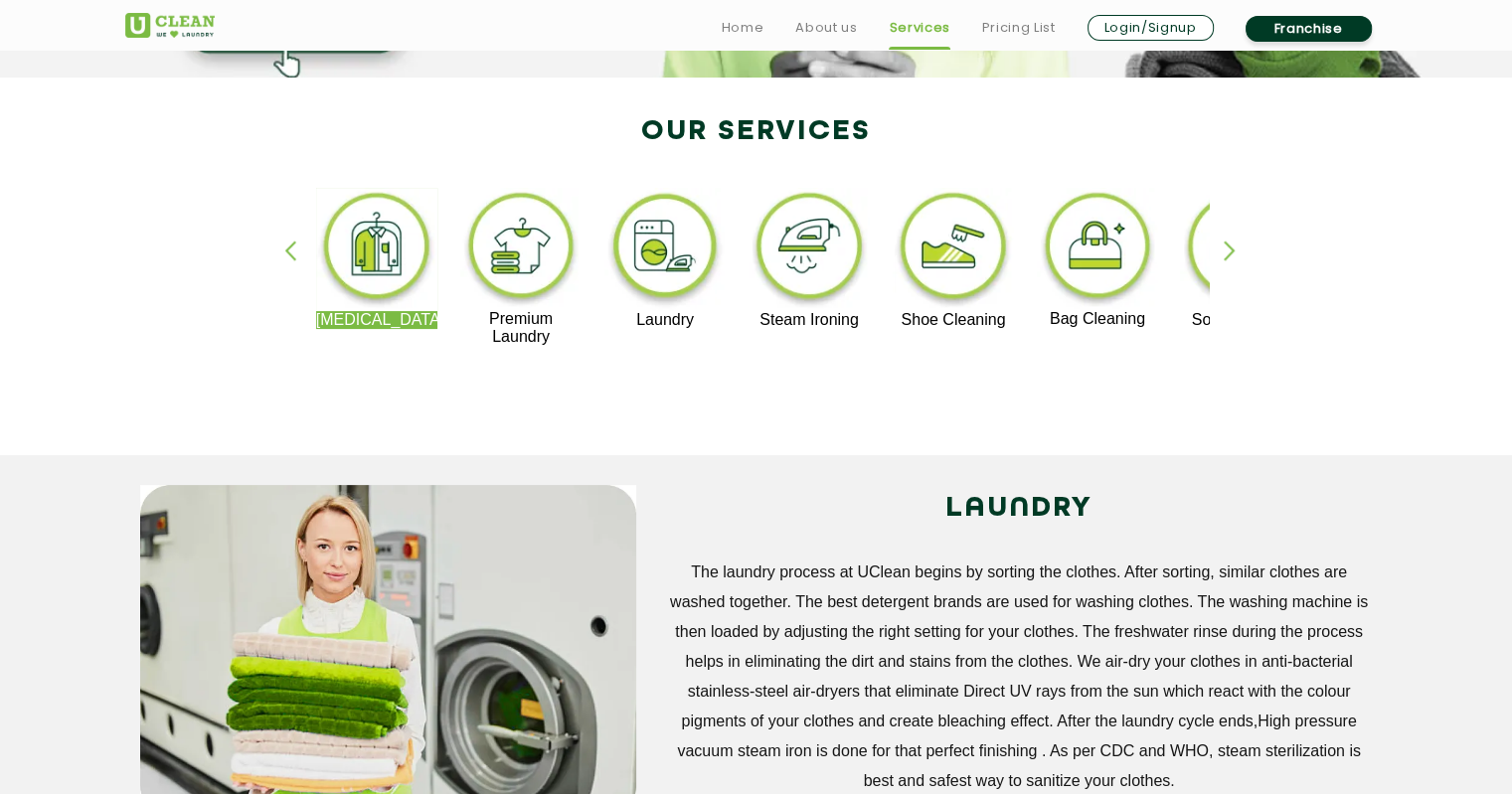 click at bounding box center [1239, 267] 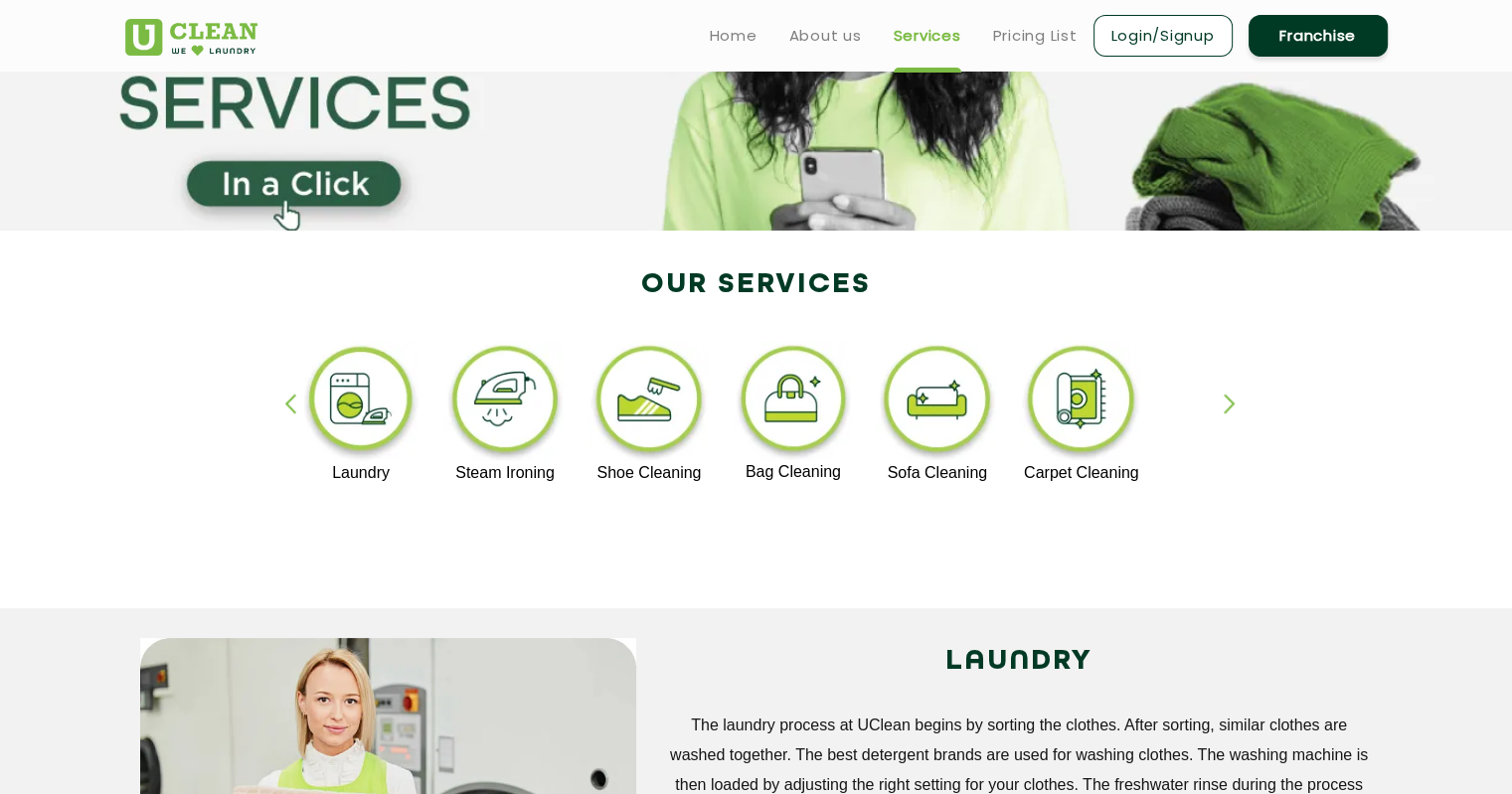 scroll, scrollTop: 0, scrollLeft: 0, axis: both 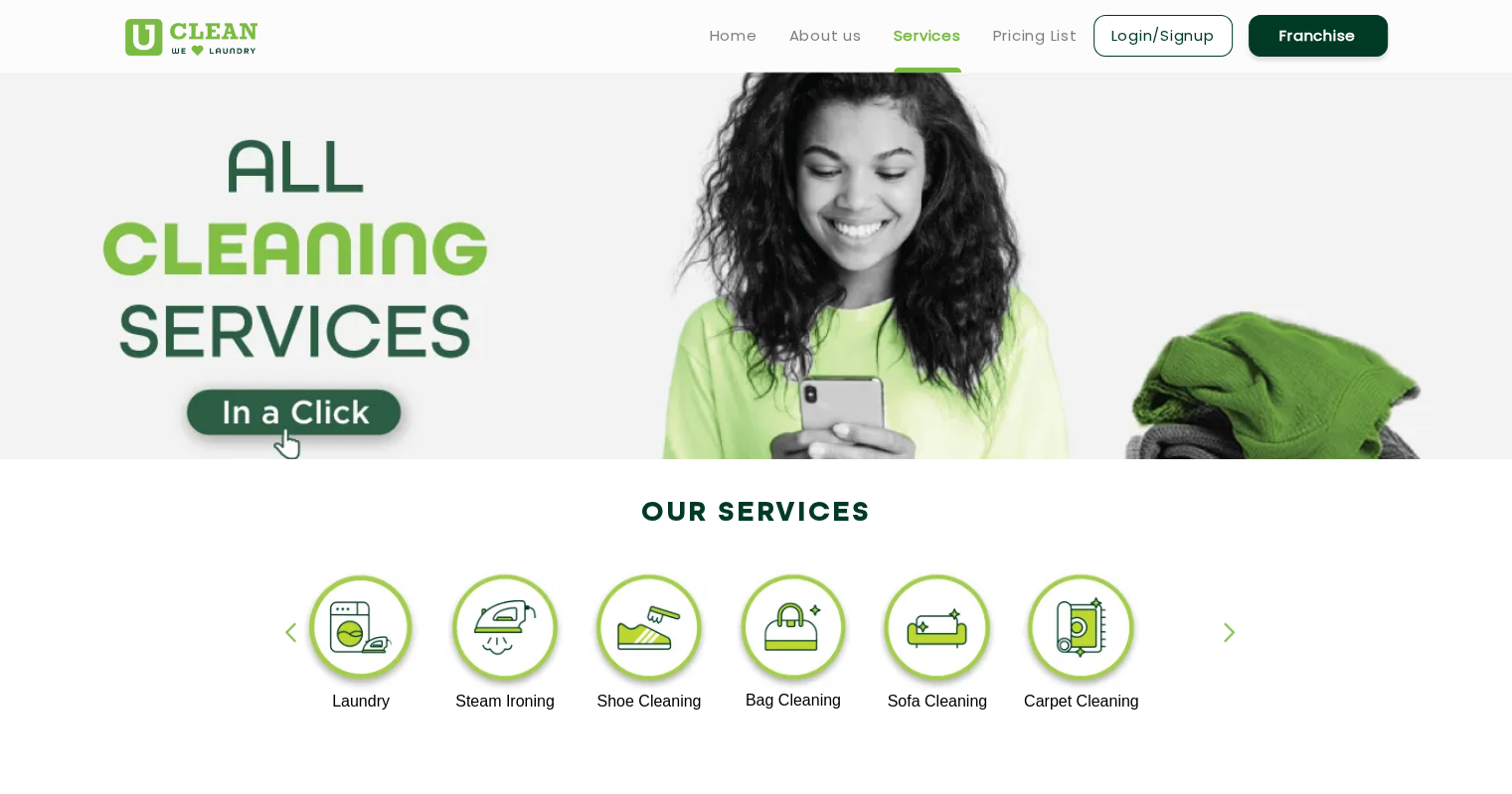 click on "Home  About us Services  Pricing List Login/Signup Franchise" at bounding box center (1041, 35) 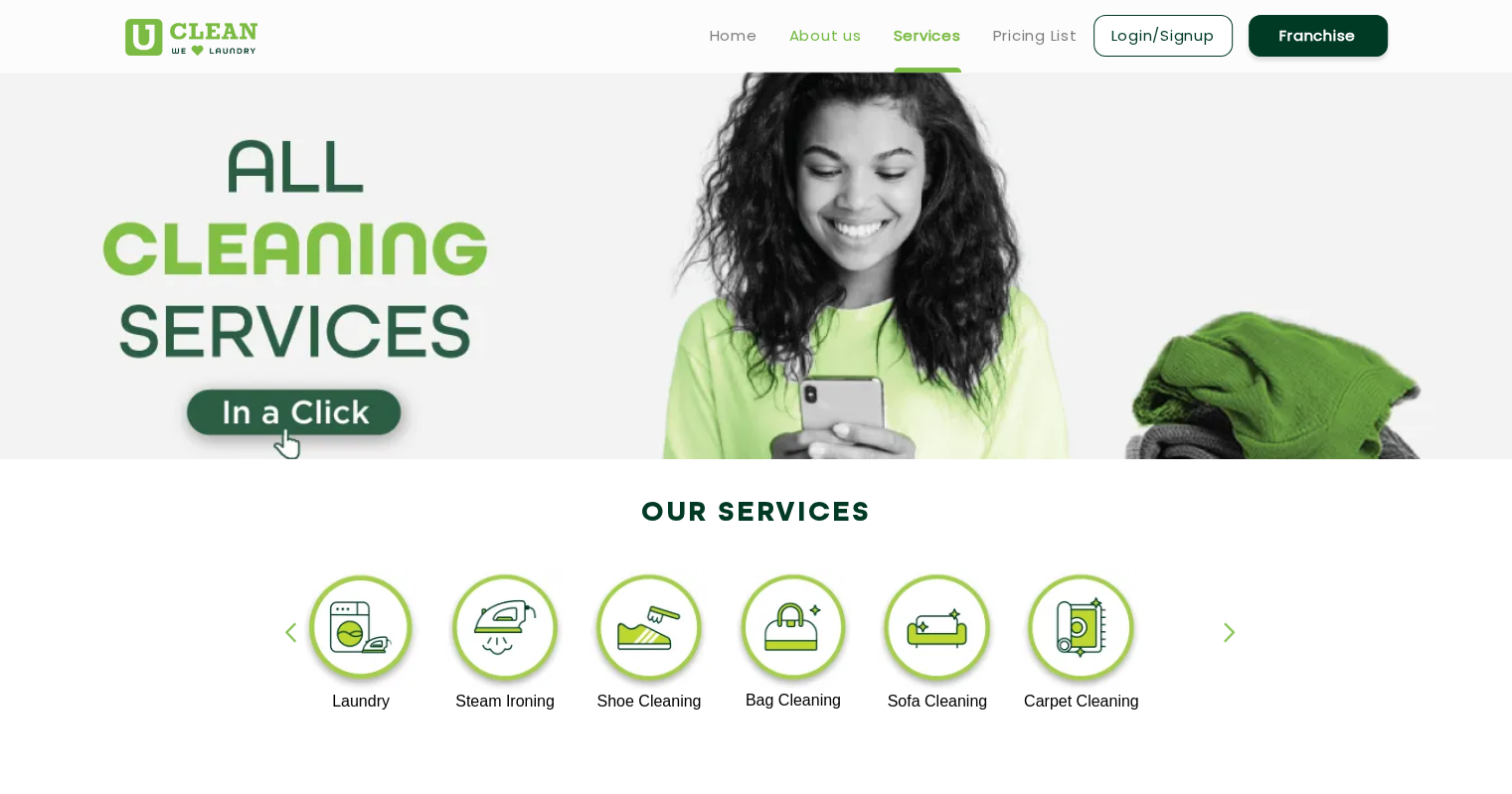 click on "About us" at bounding box center (825, 36) 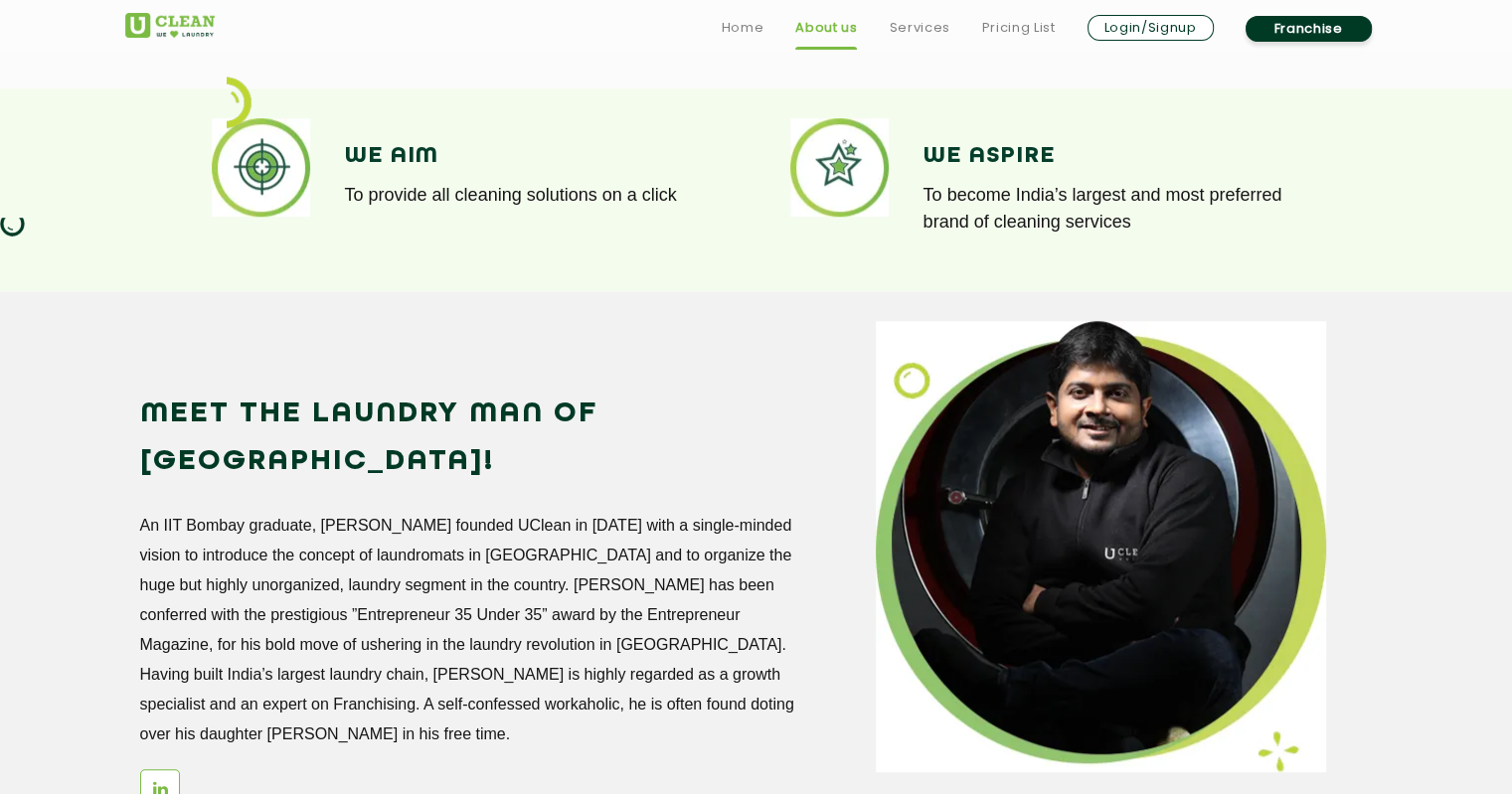 scroll, scrollTop: 1487, scrollLeft: 0, axis: vertical 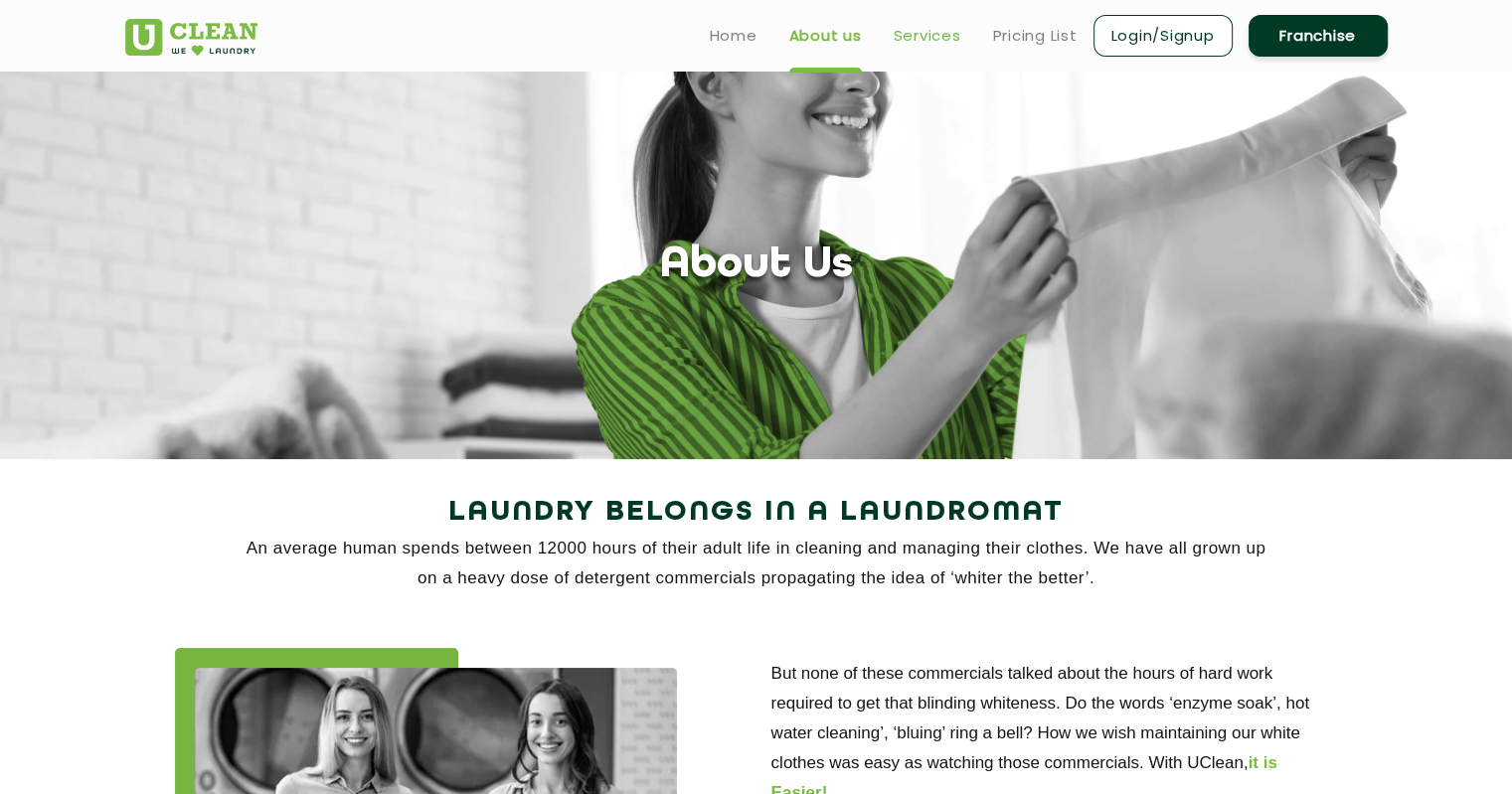 click on "Services" at bounding box center [927, 36] 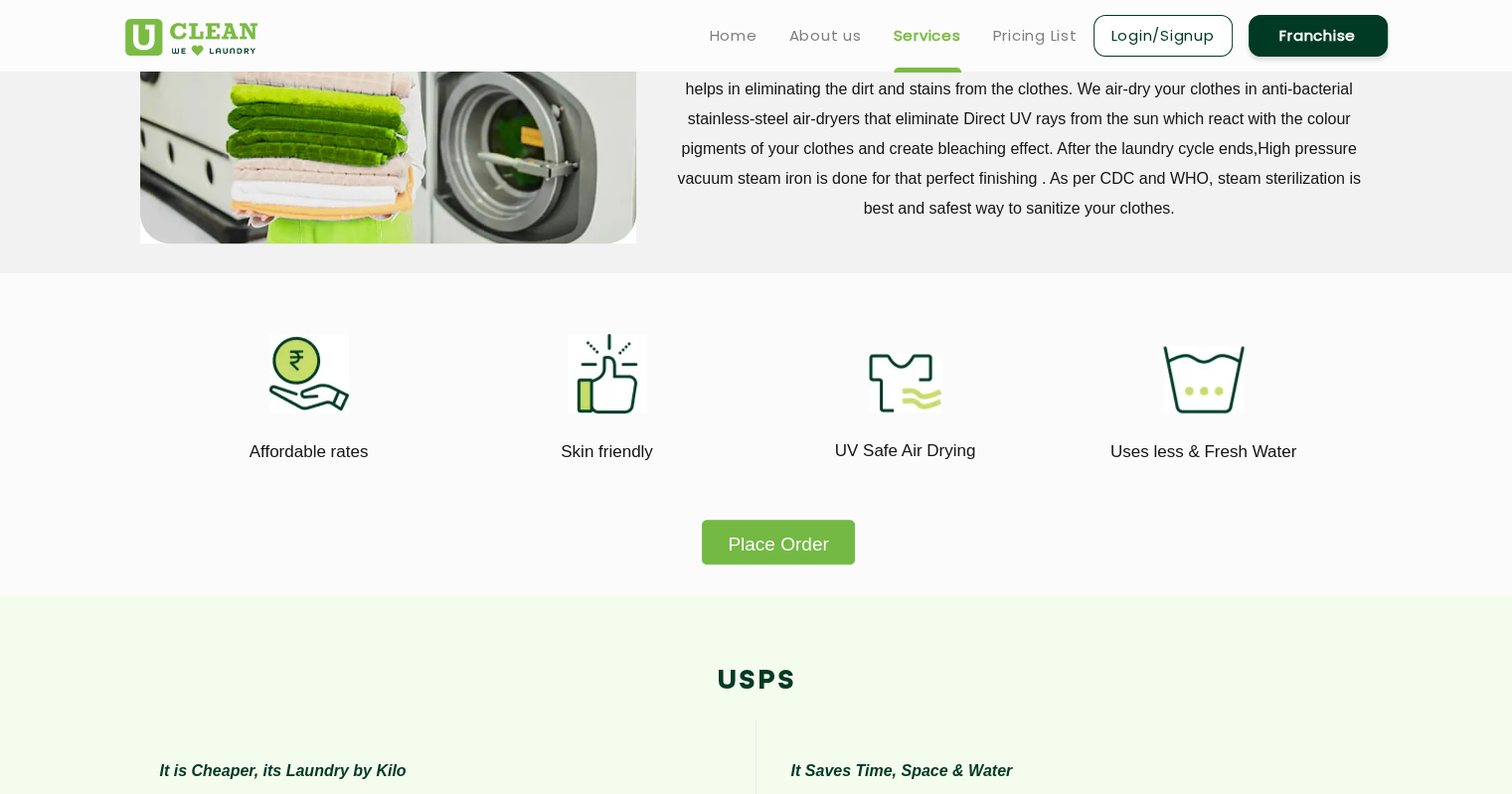 scroll, scrollTop: 948, scrollLeft: 0, axis: vertical 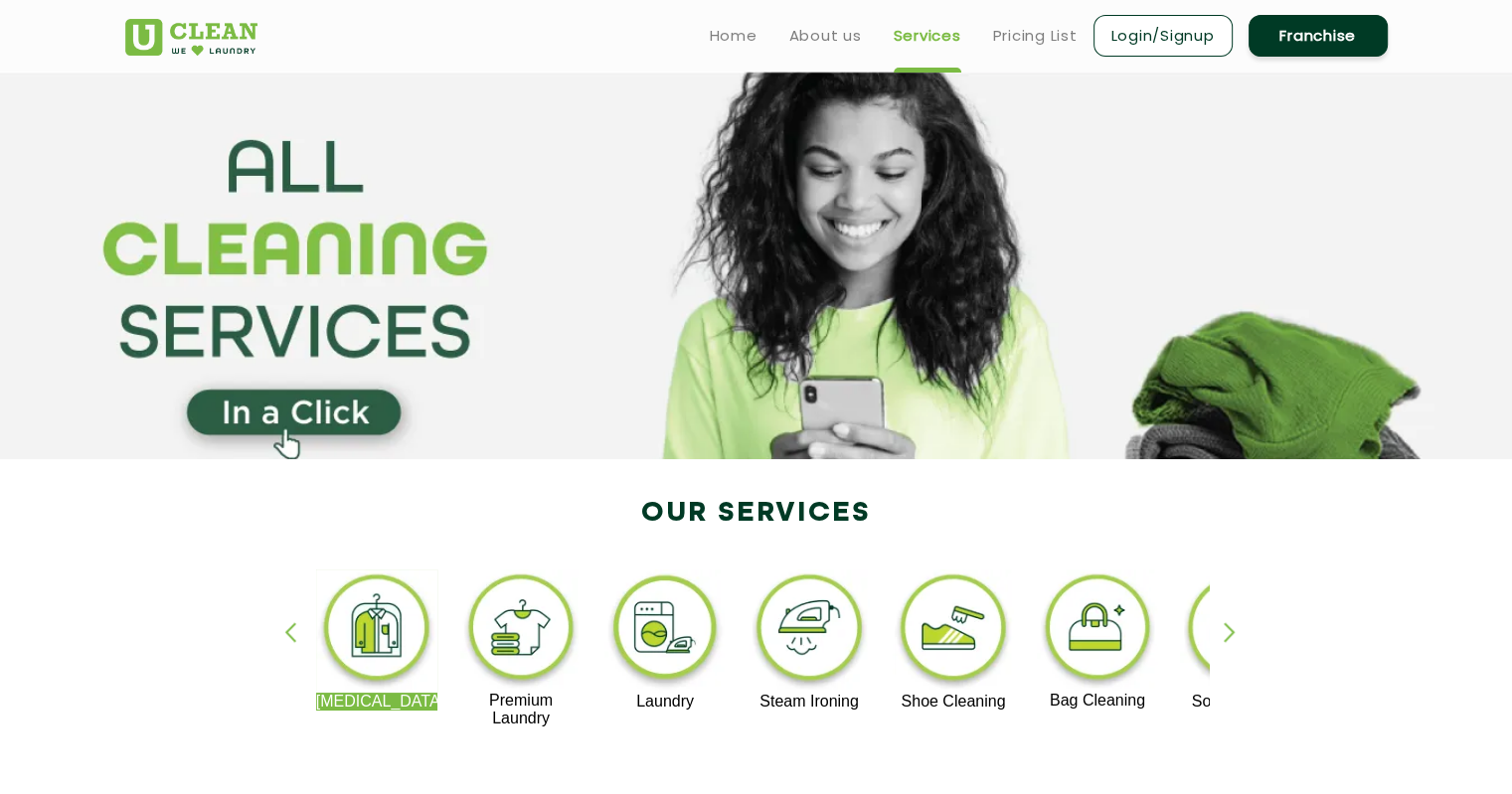 click at bounding box center [1239, 649] 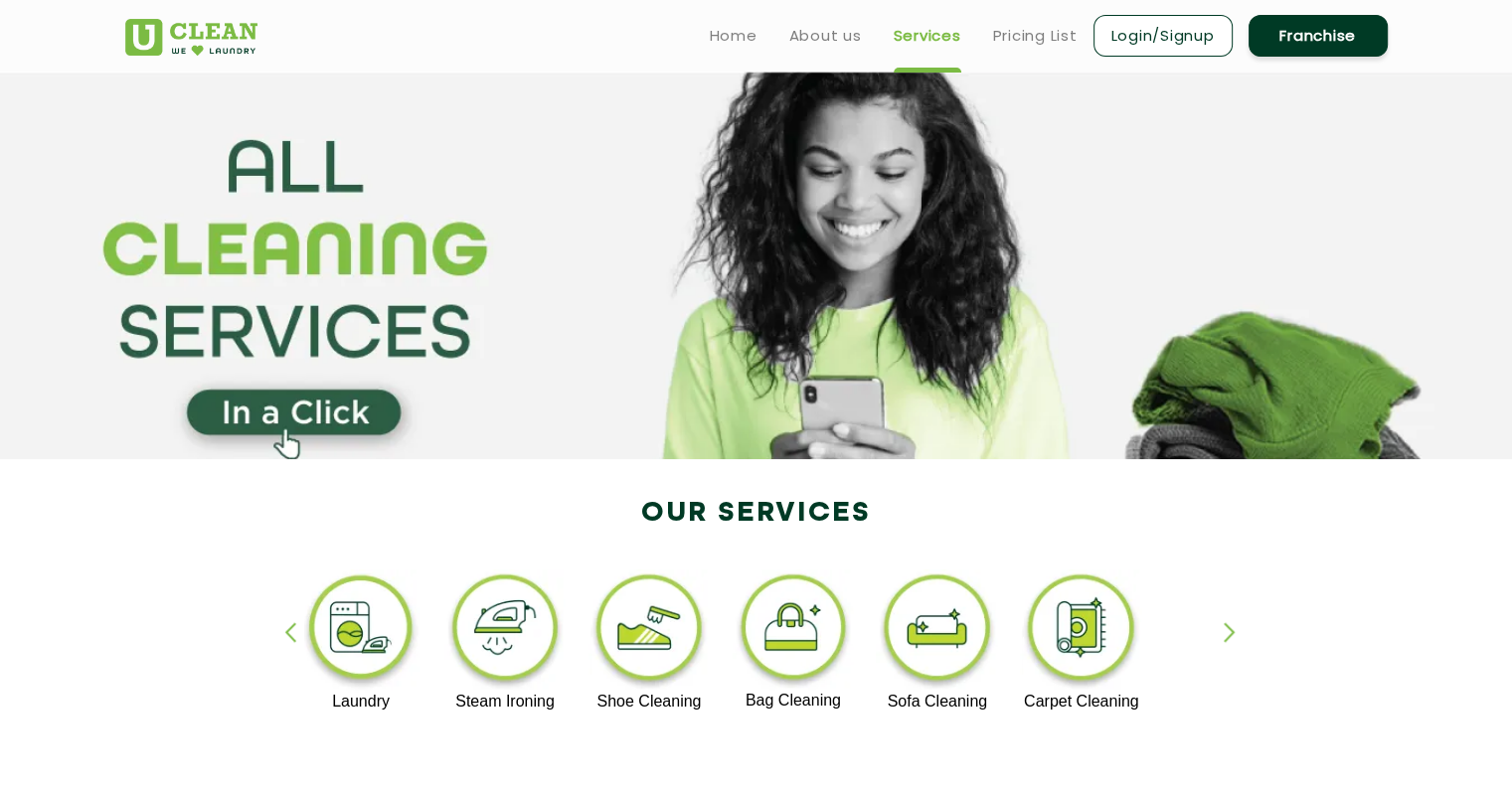 click at bounding box center (1239, 649) 